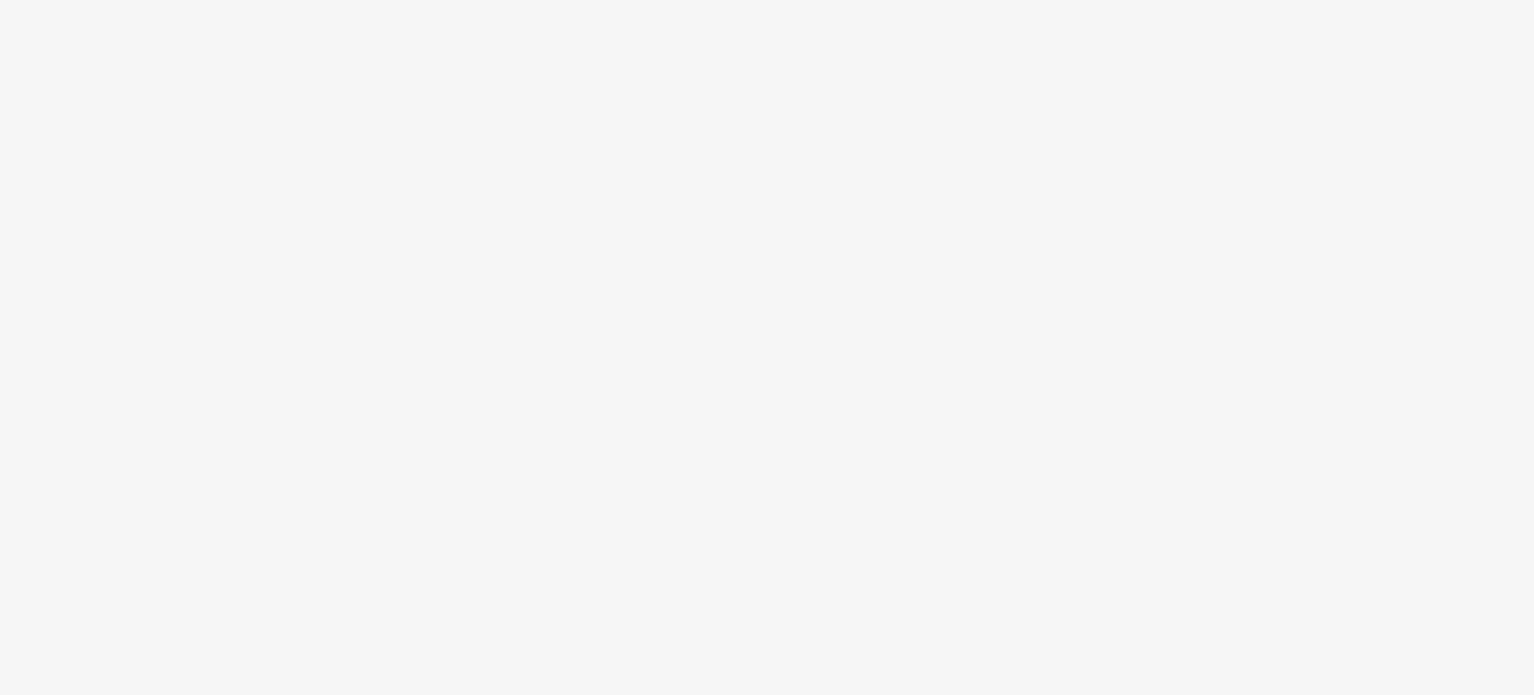 scroll, scrollTop: 0, scrollLeft: 0, axis: both 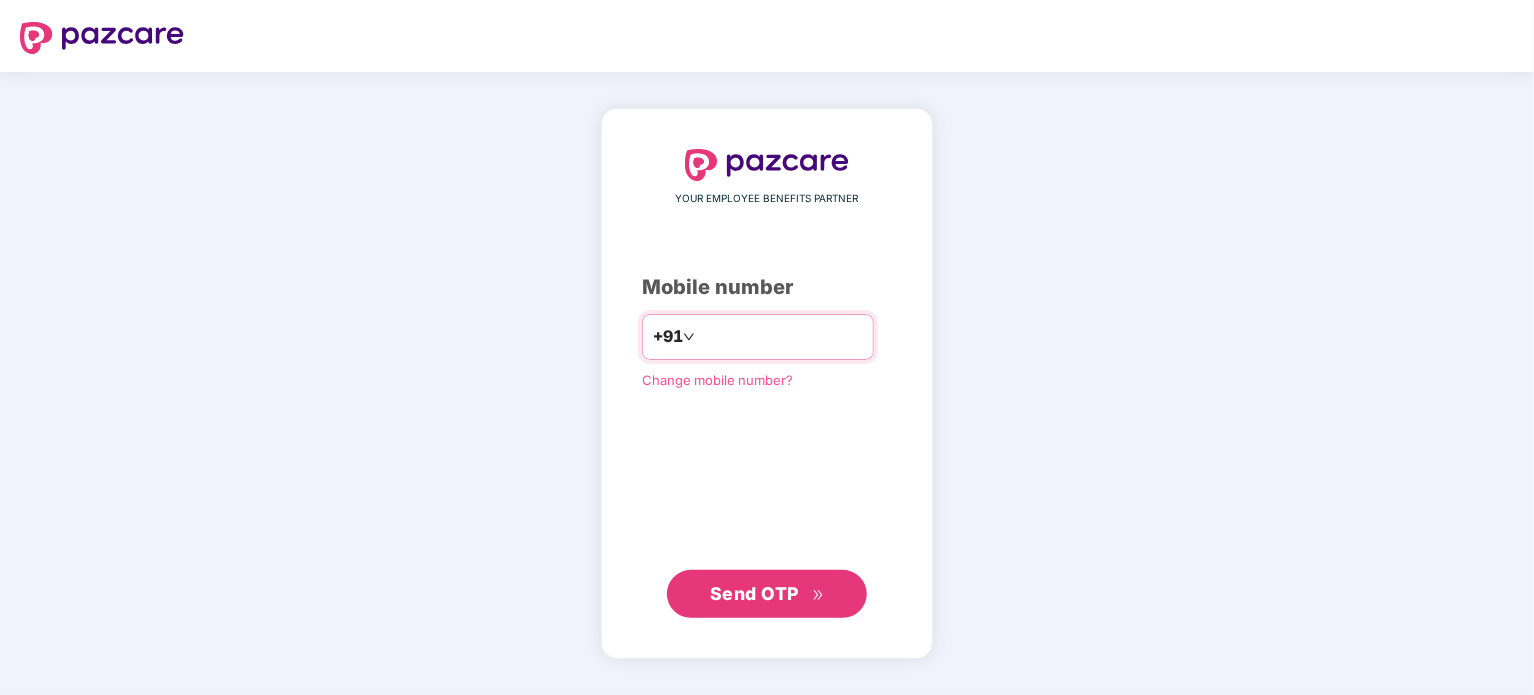 click at bounding box center [781, 337] 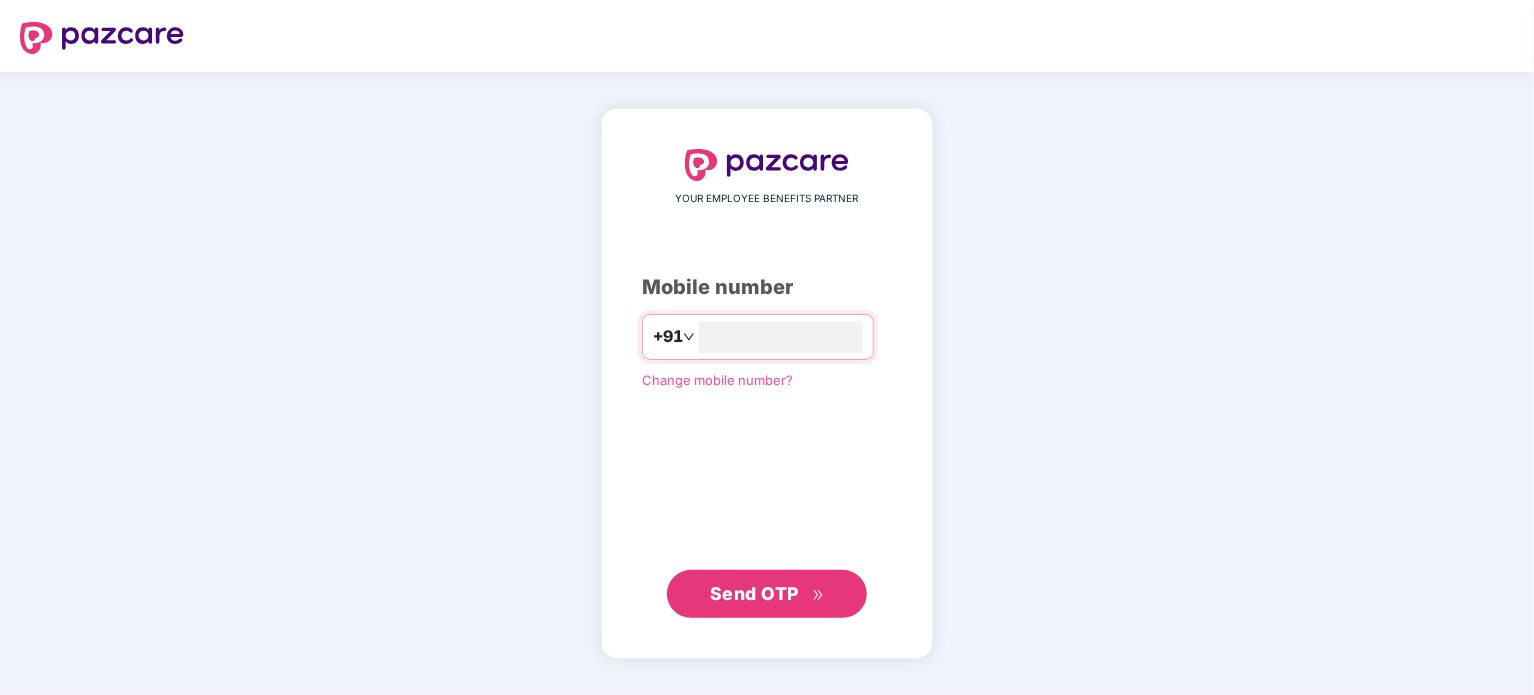 type on "**********" 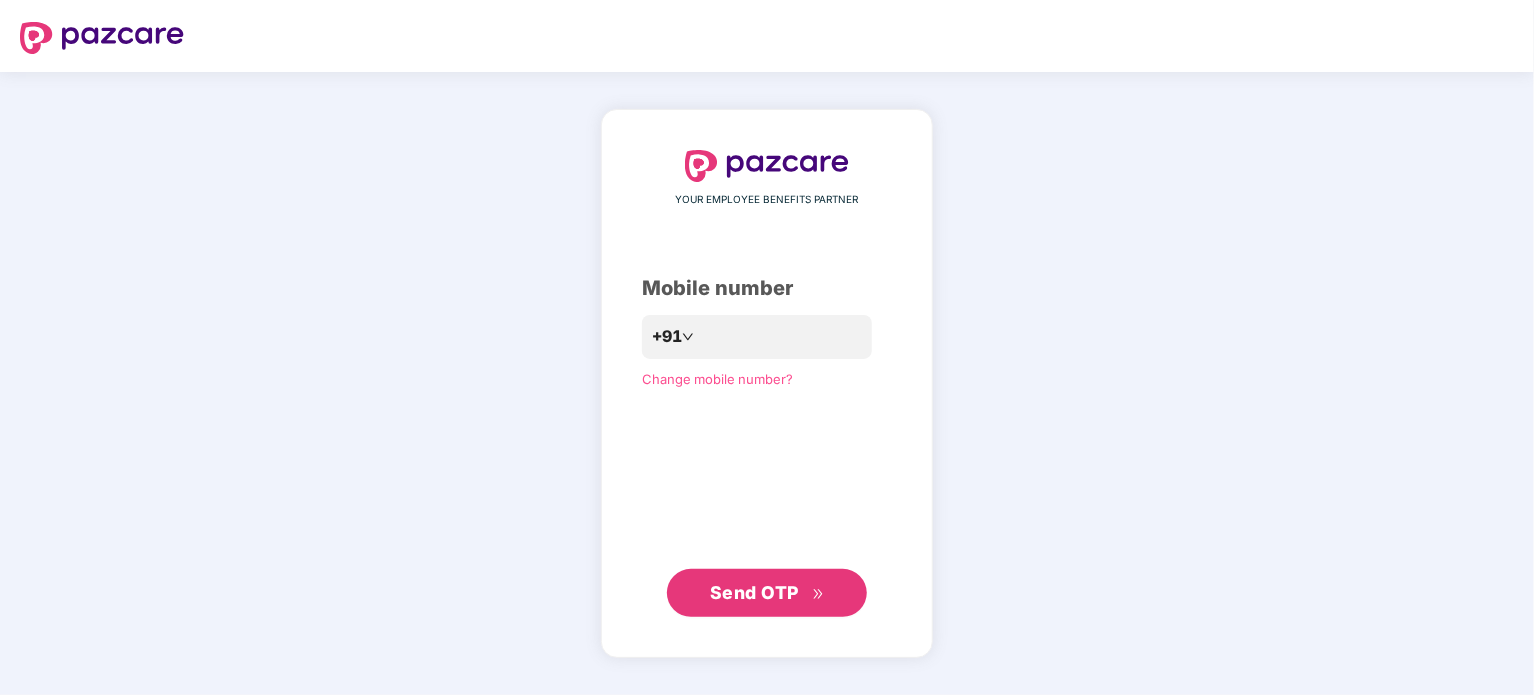 click on "Send OTP" at bounding box center (754, 592) 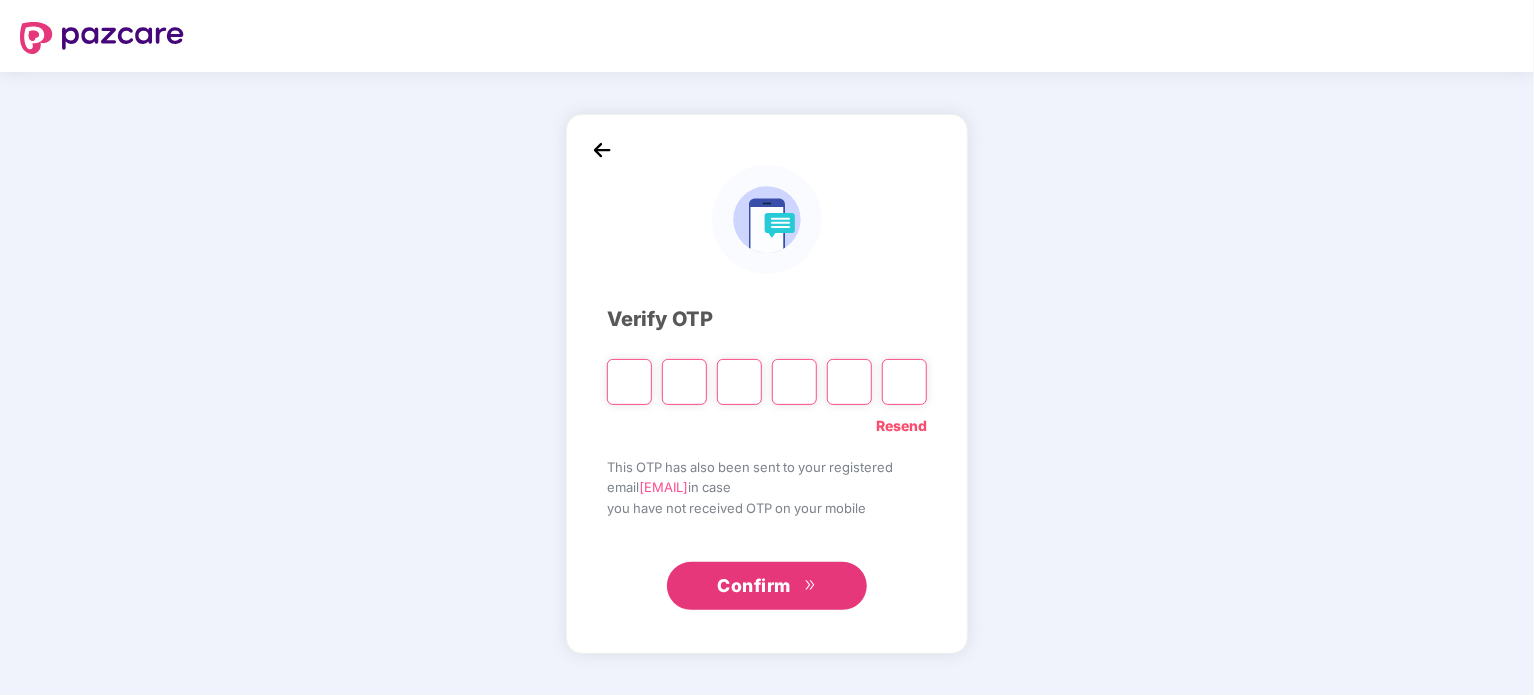 click at bounding box center [629, 382] 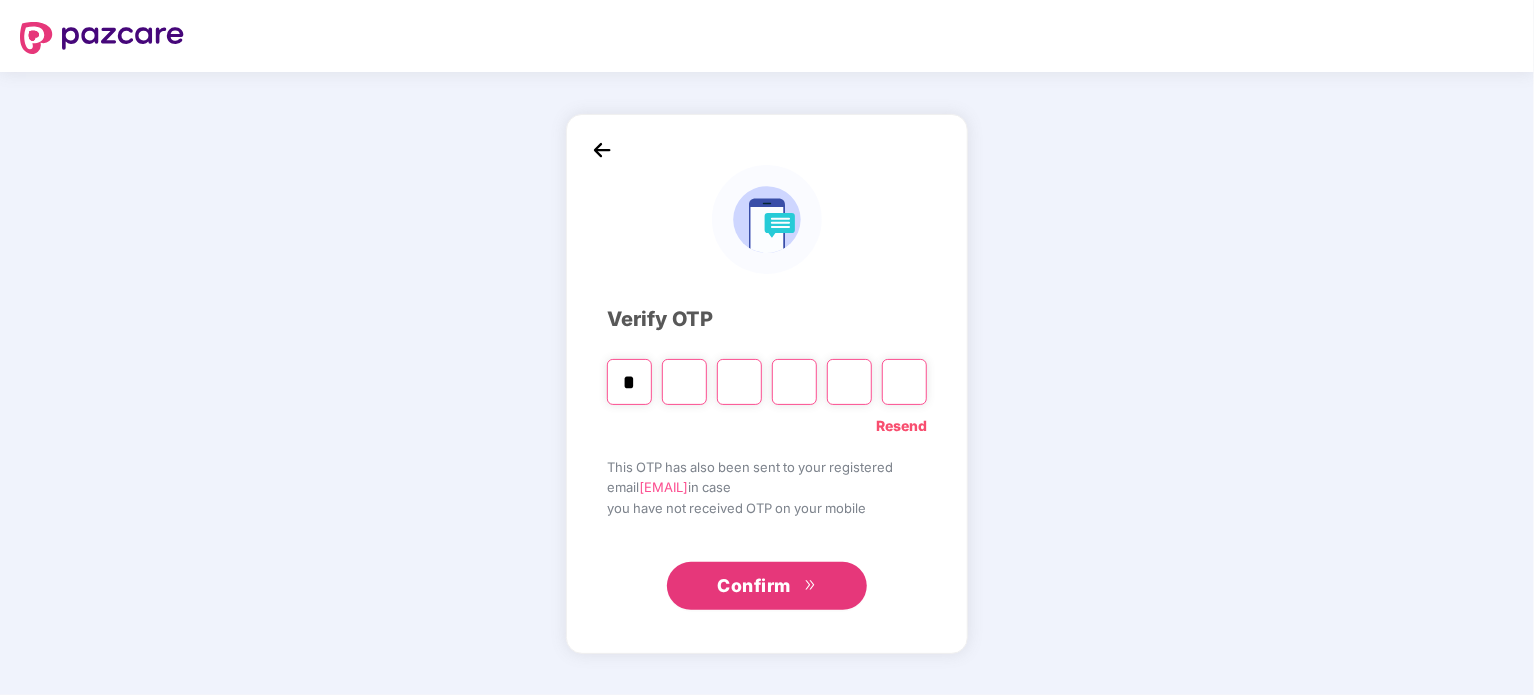 type on "*" 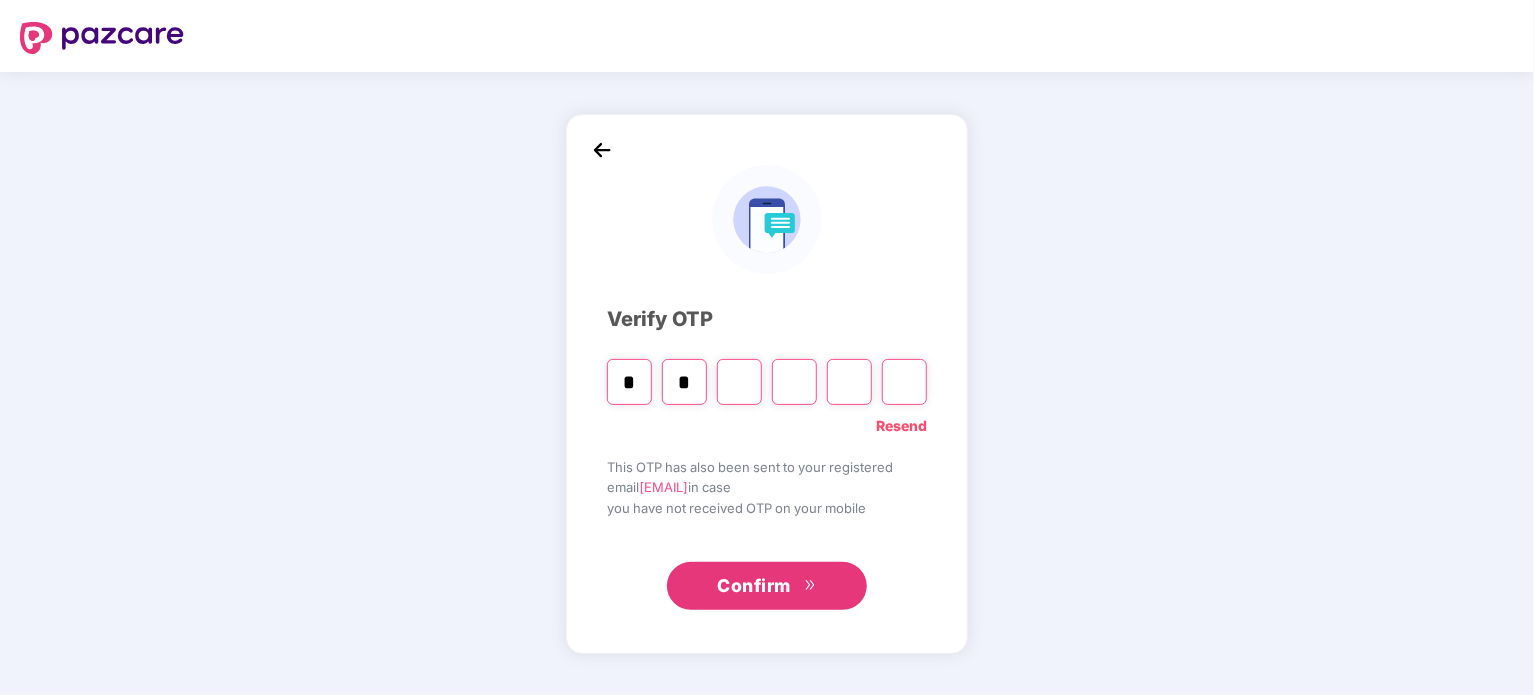 type on "*" 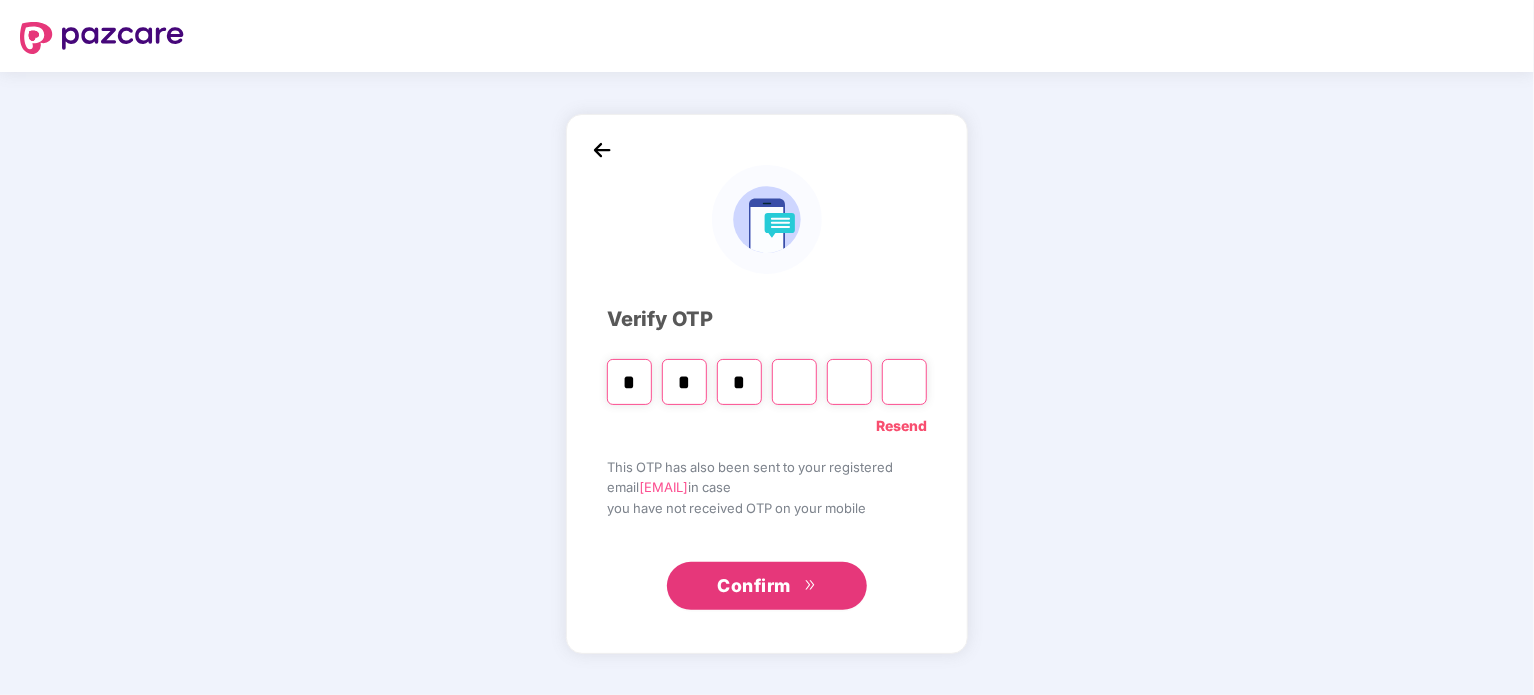 type on "*" 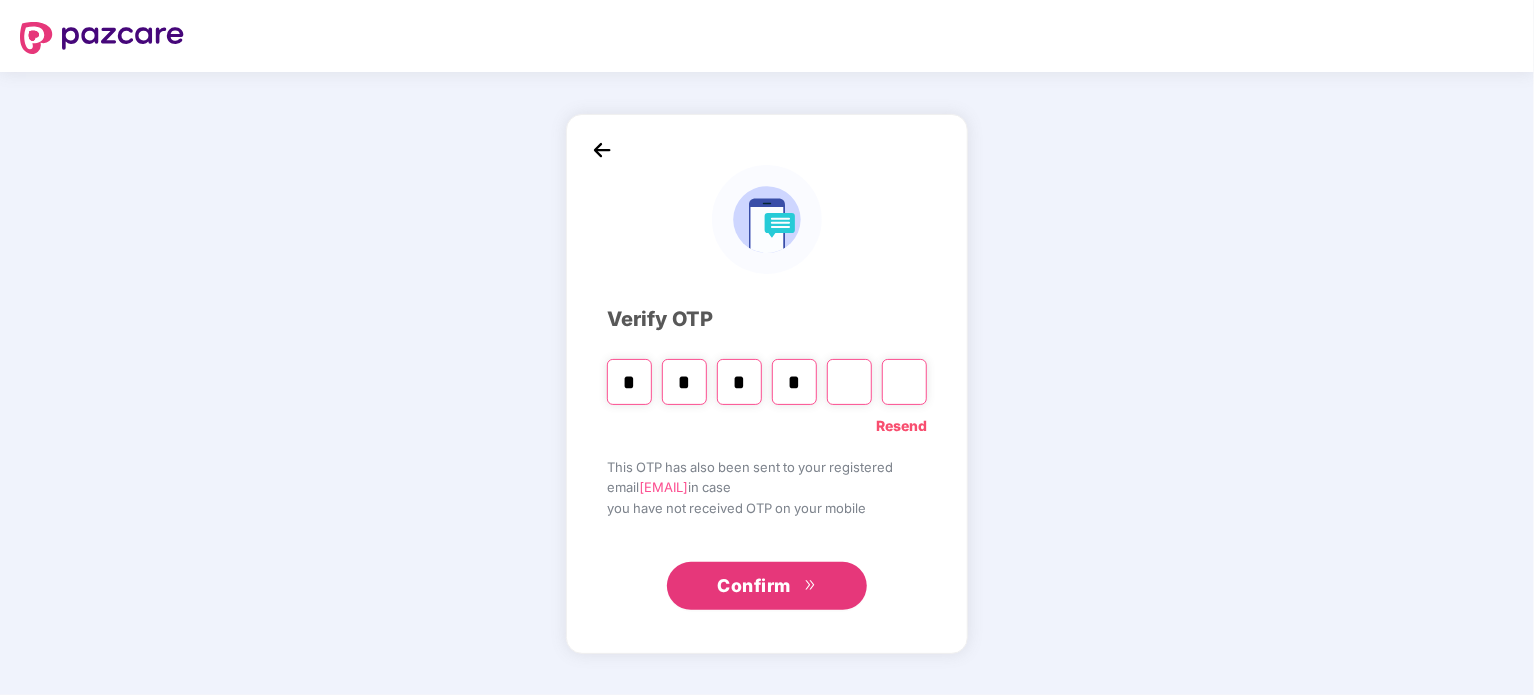 type on "*" 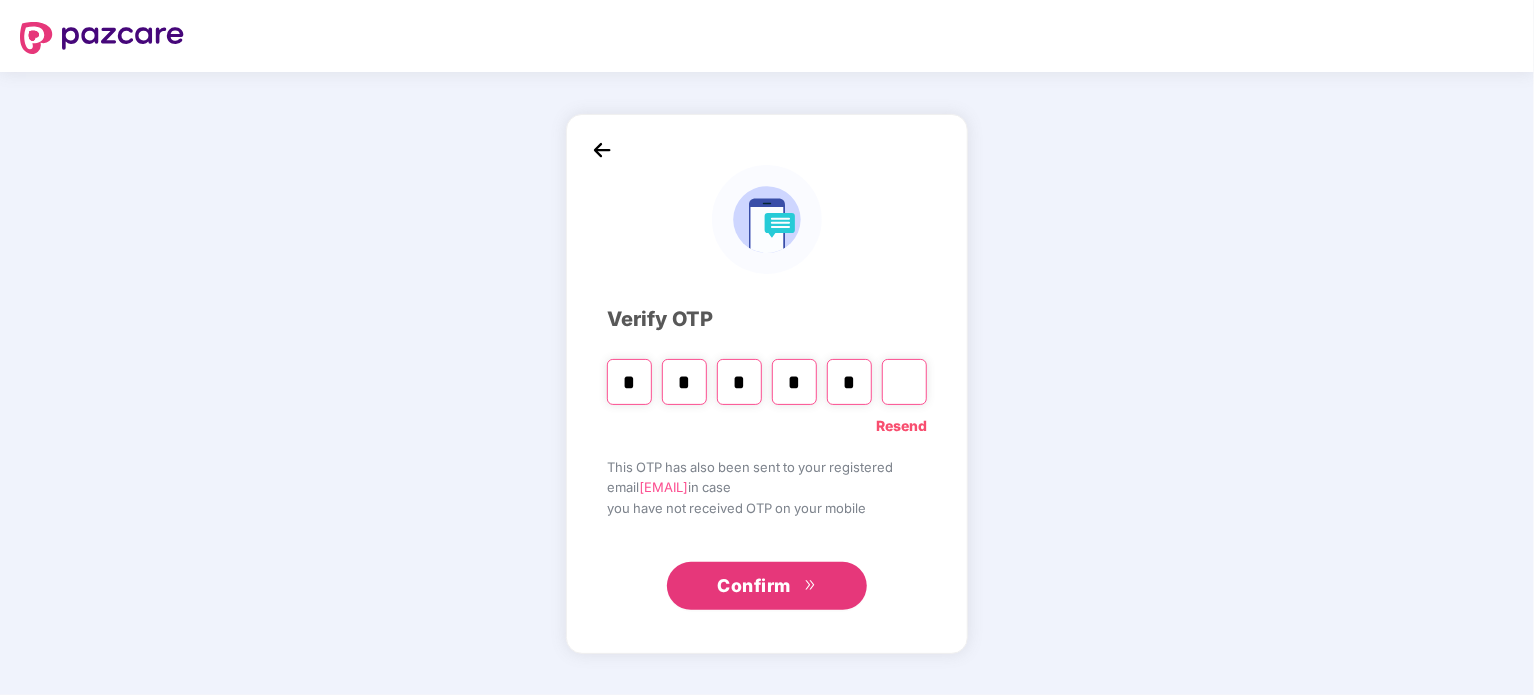type on "*" 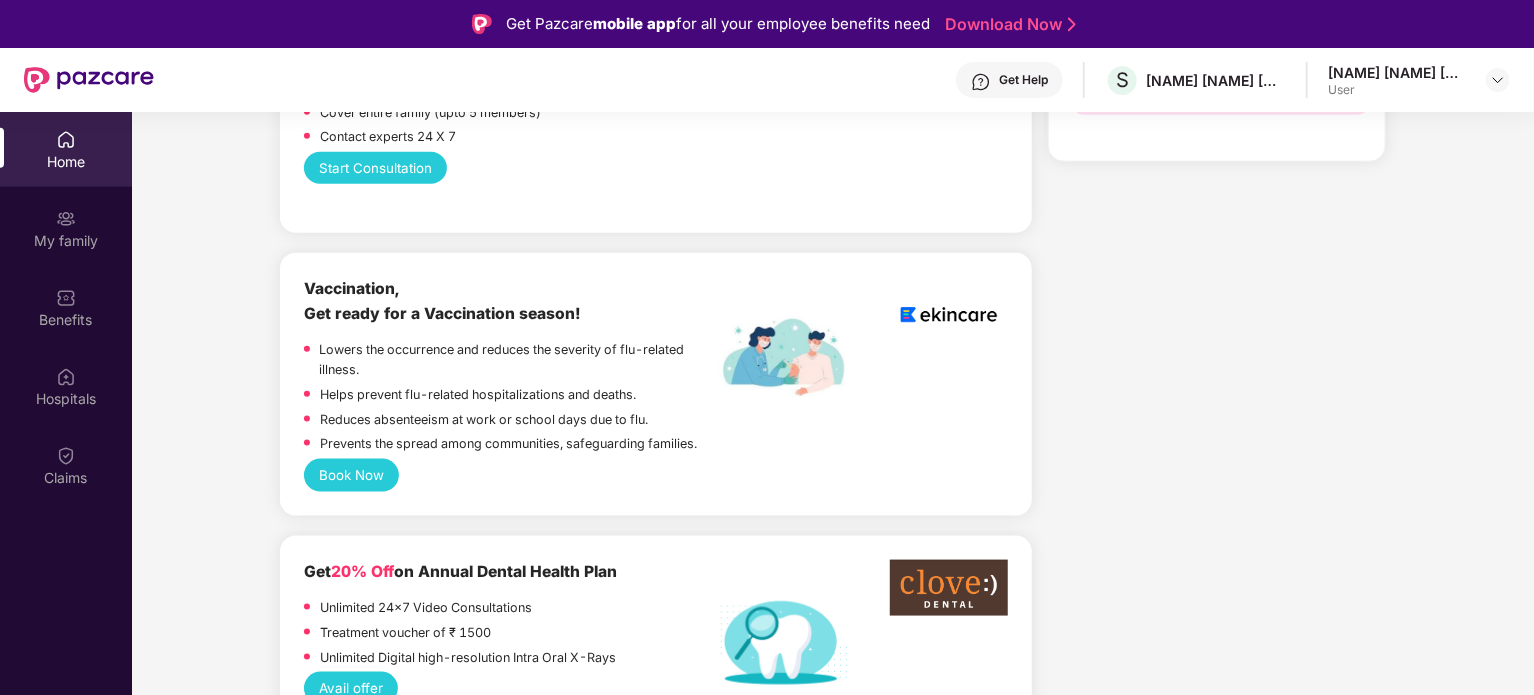 scroll, scrollTop: 1144, scrollLeft: 0, axis: vertical 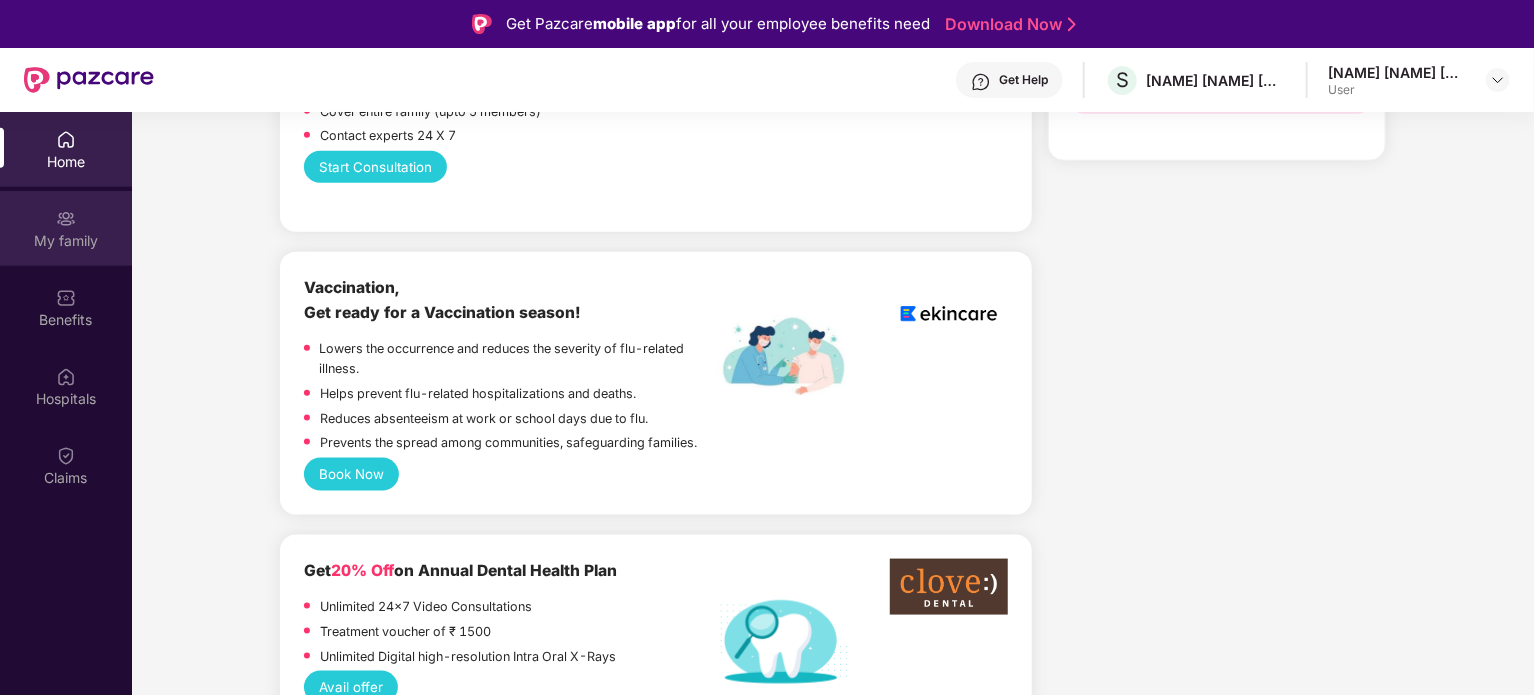 click on "My family" at bounding box center (66, 228) 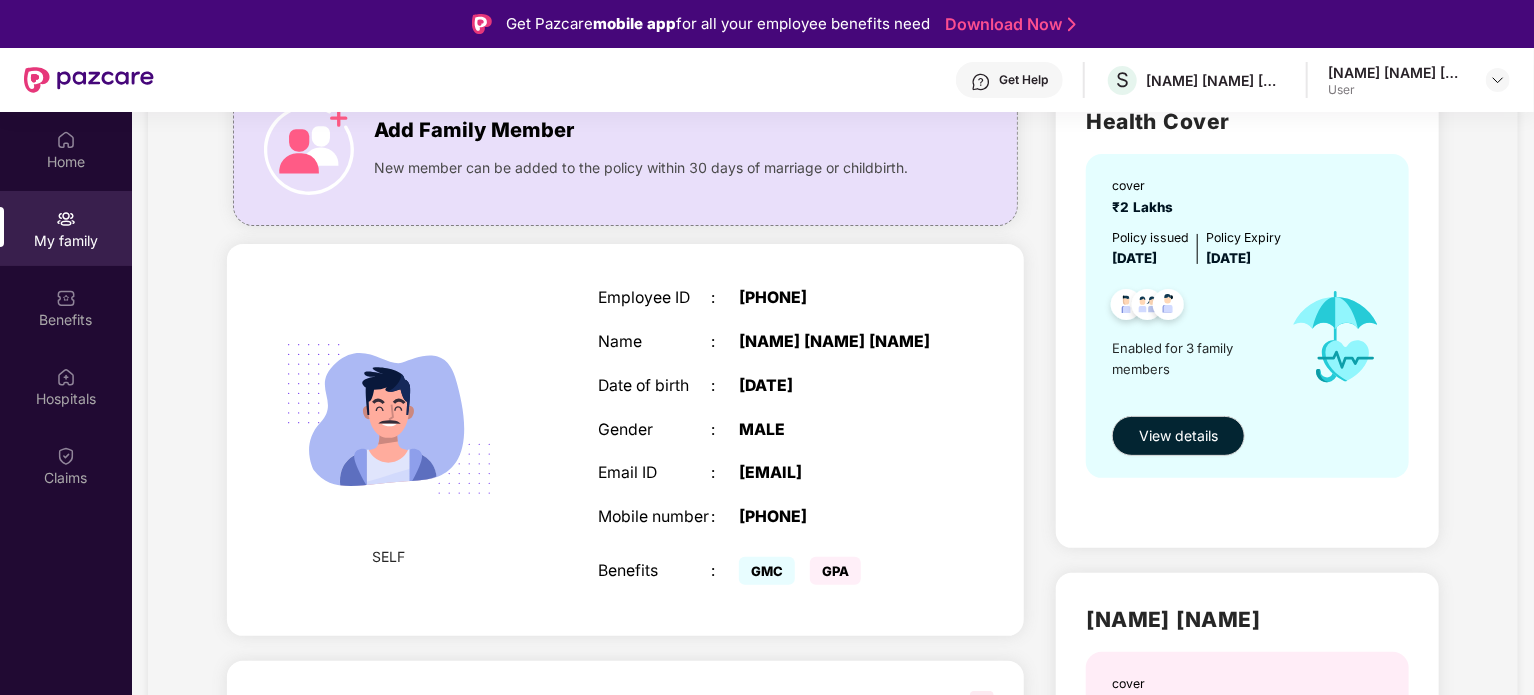 scroll, scrollTop: 172, scrollLeft: 0, axis: vertical 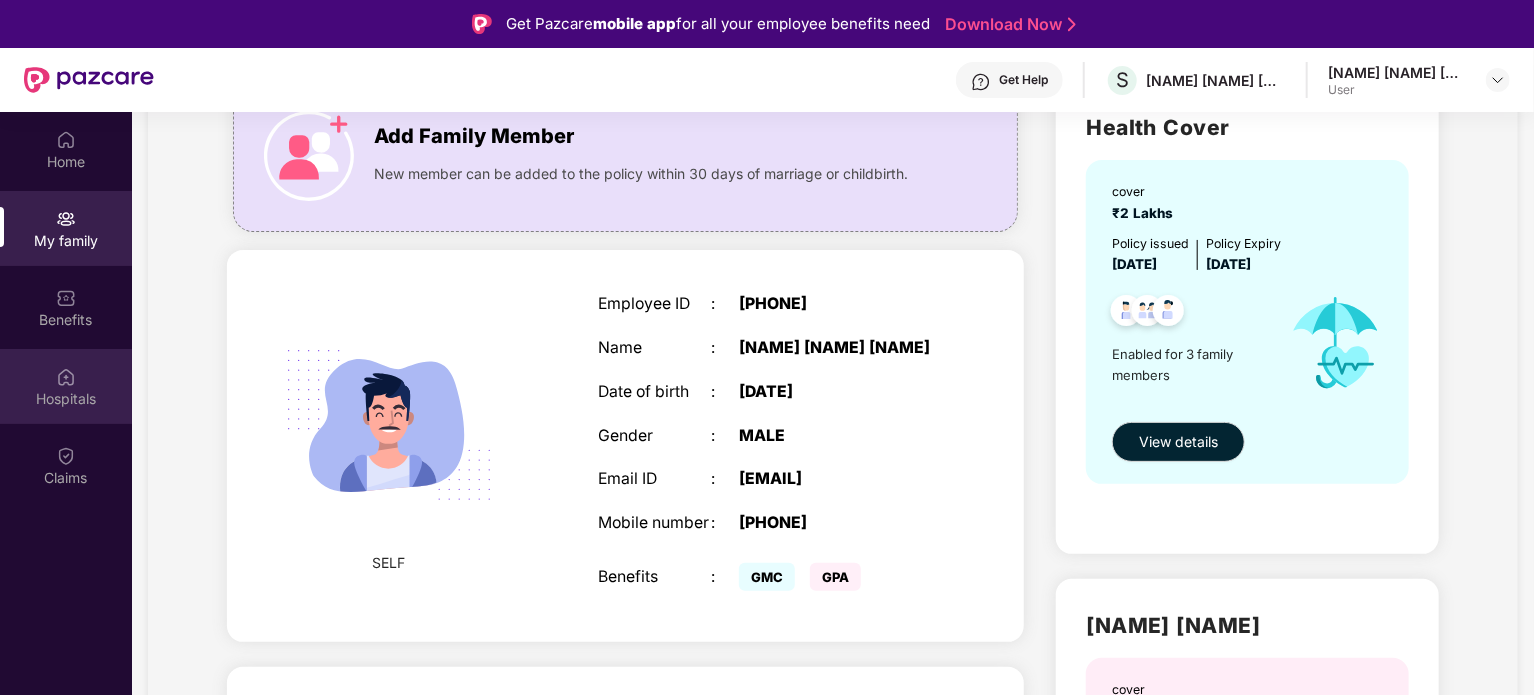 click on "Hospitals" at bounding box center (66, 399) 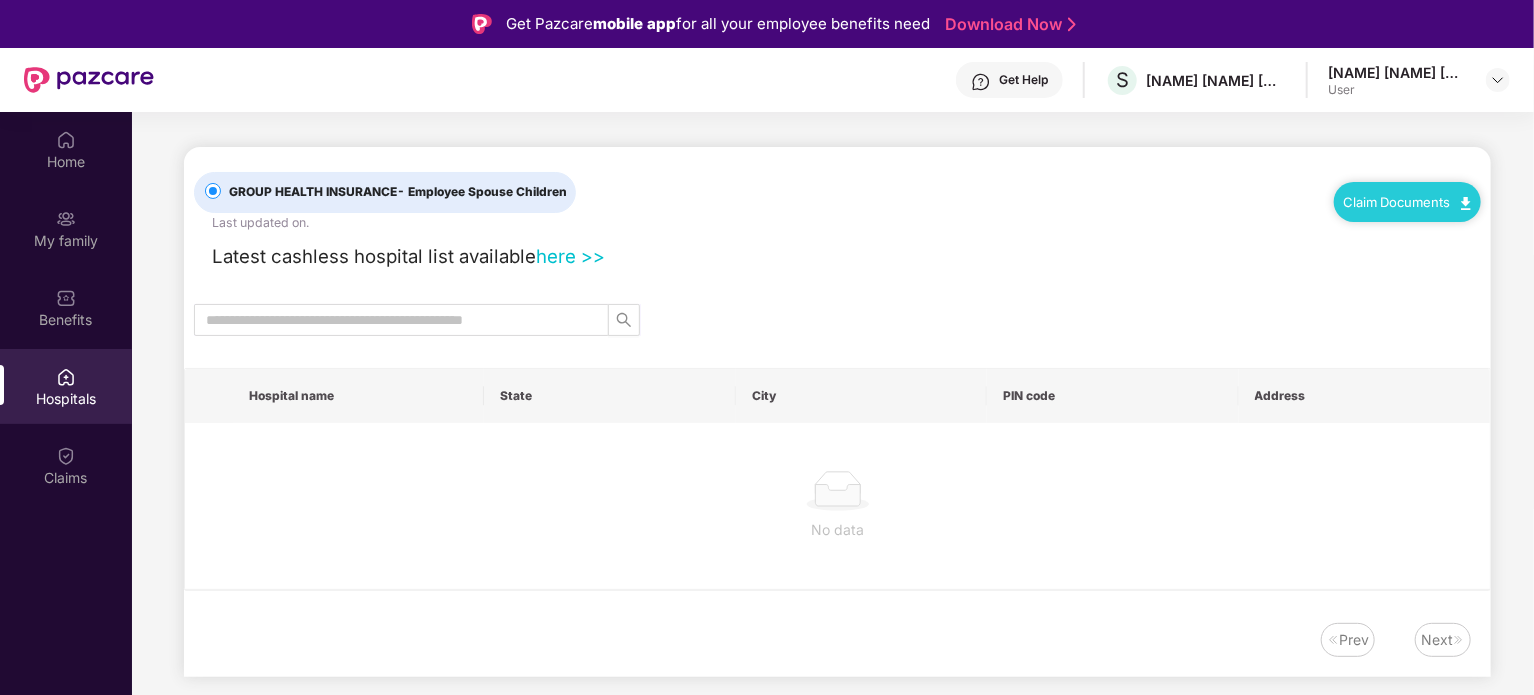 scroll, scrollTop: 0, scrollLeft: 0, axis: both 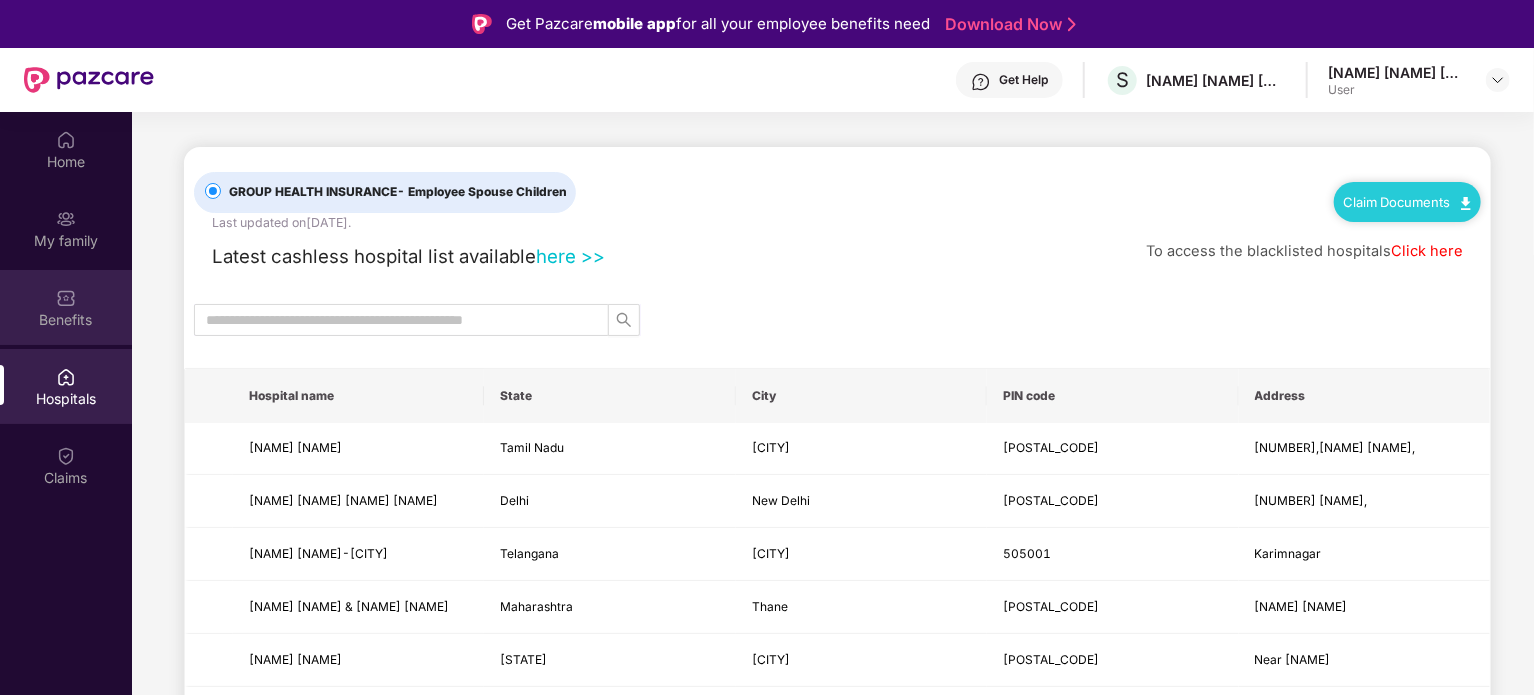 click on "Benefits" at bounding box center [66, 307] 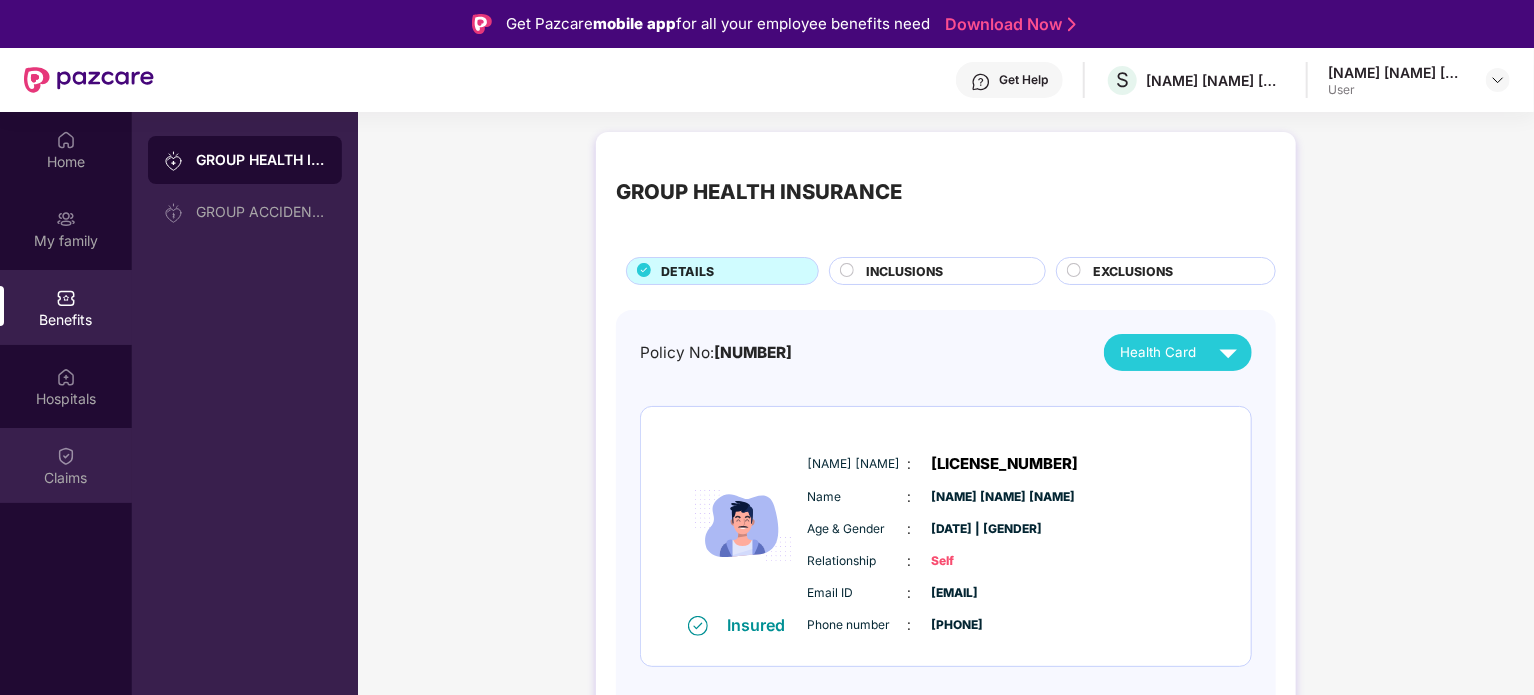 click on "Claims" at bounding box center [66, 465] 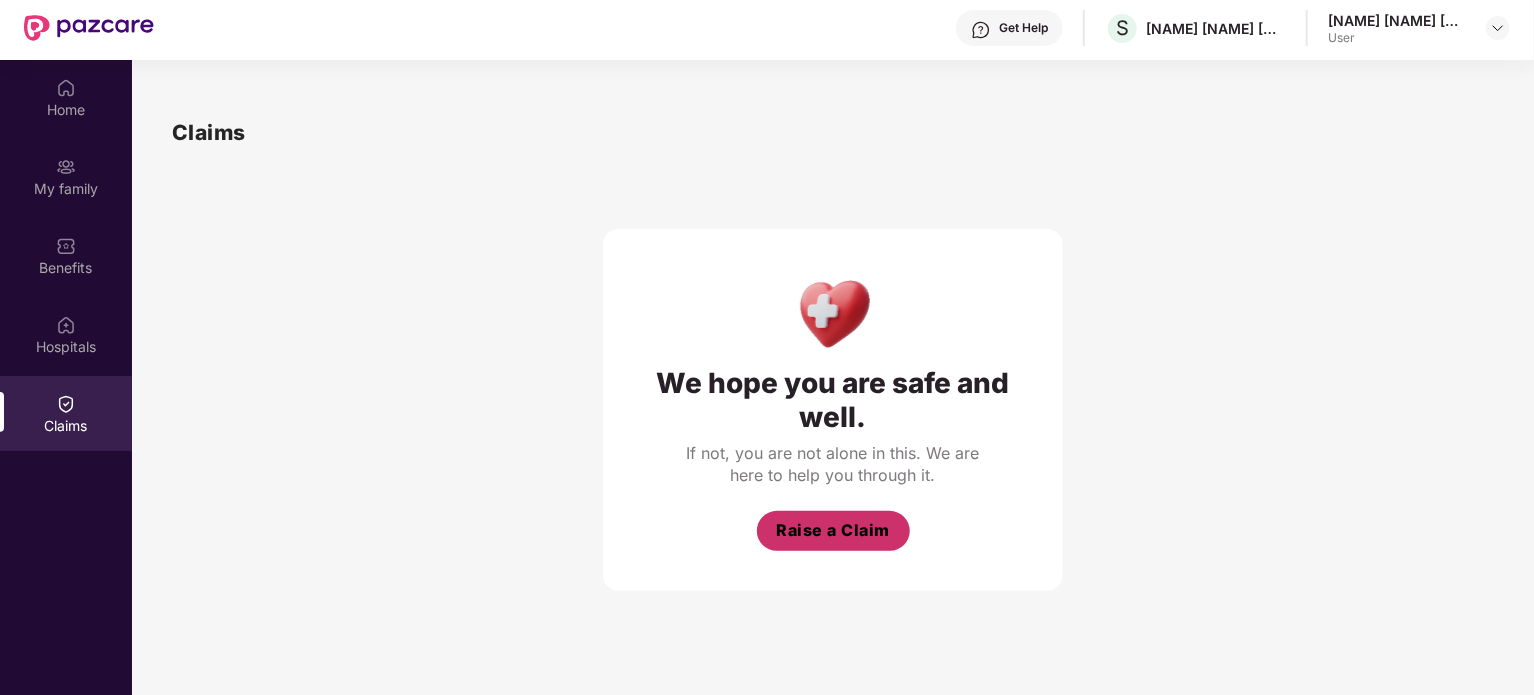 scroll, scrollTop: 112, scrollLeft: 0, axis: vertical 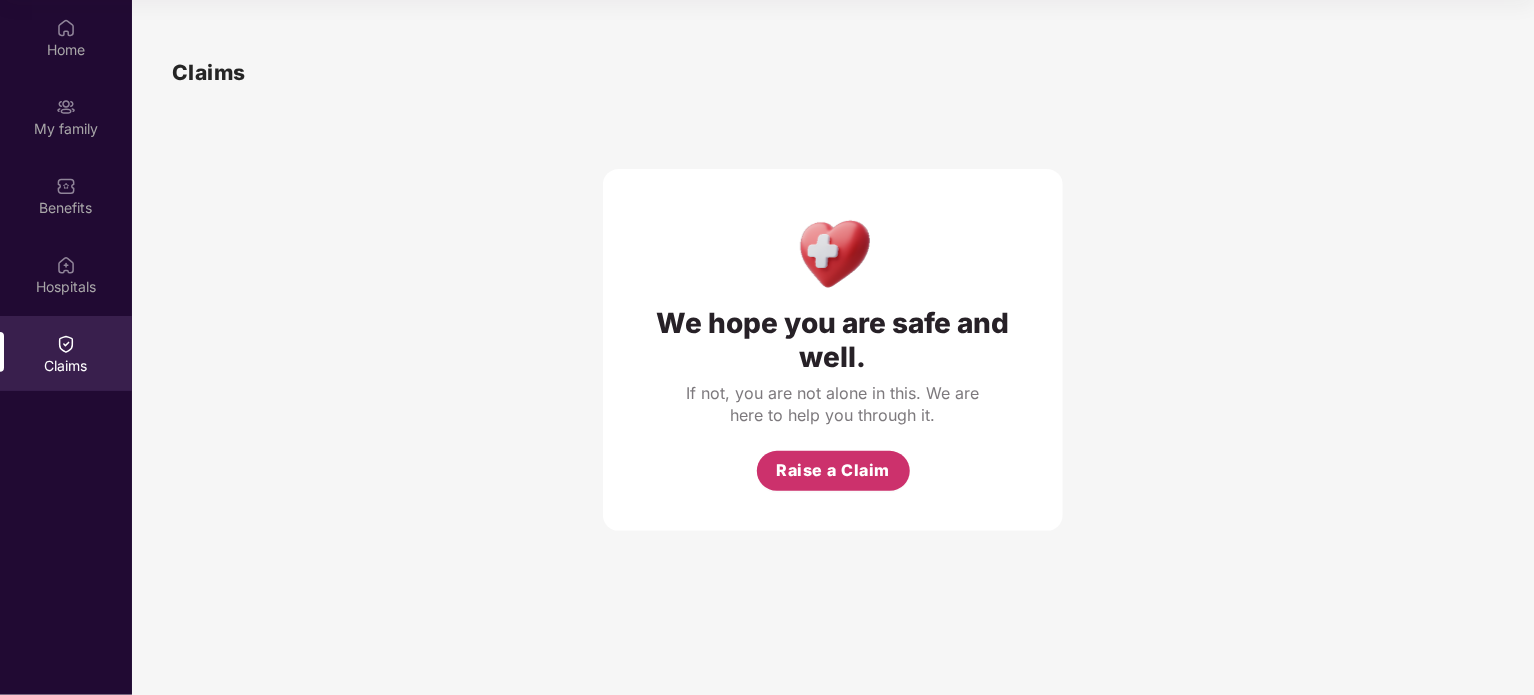 click on "Raise a Claim" at bounding box center [833, 471] 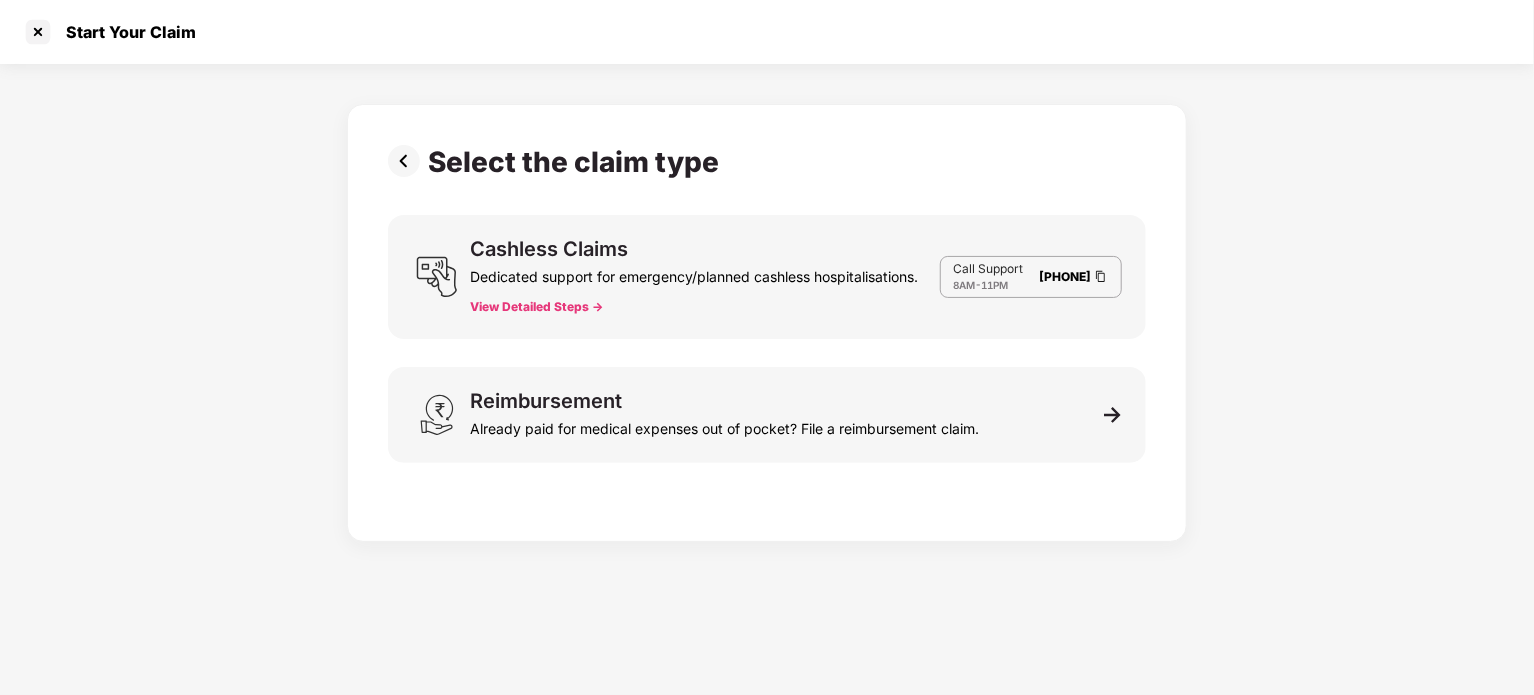 scroll, scrollTop: 48, scrollLeft: 0, axis: vertical 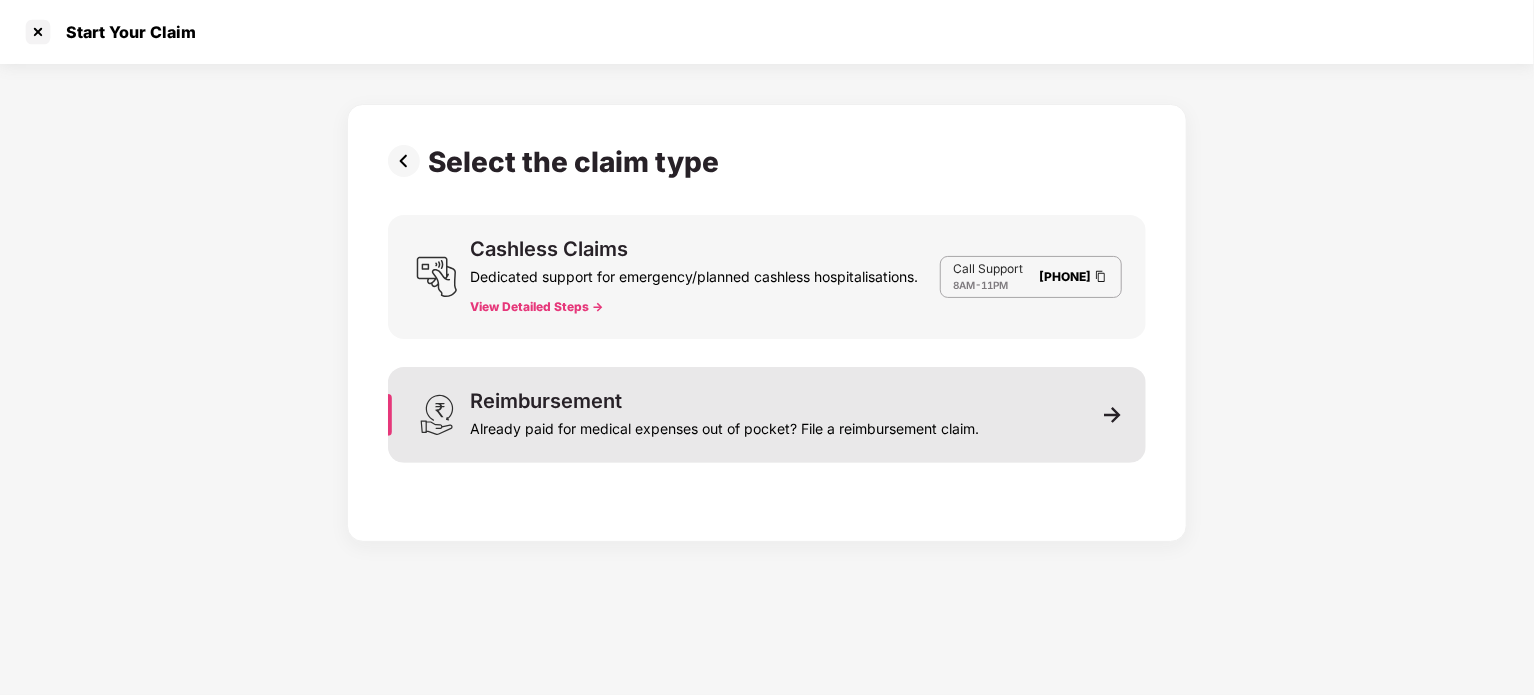 click on "Reimbursement Already paid for medical expenses out of pocket? File a reimbursement claim." at bounding box center [767, 415] 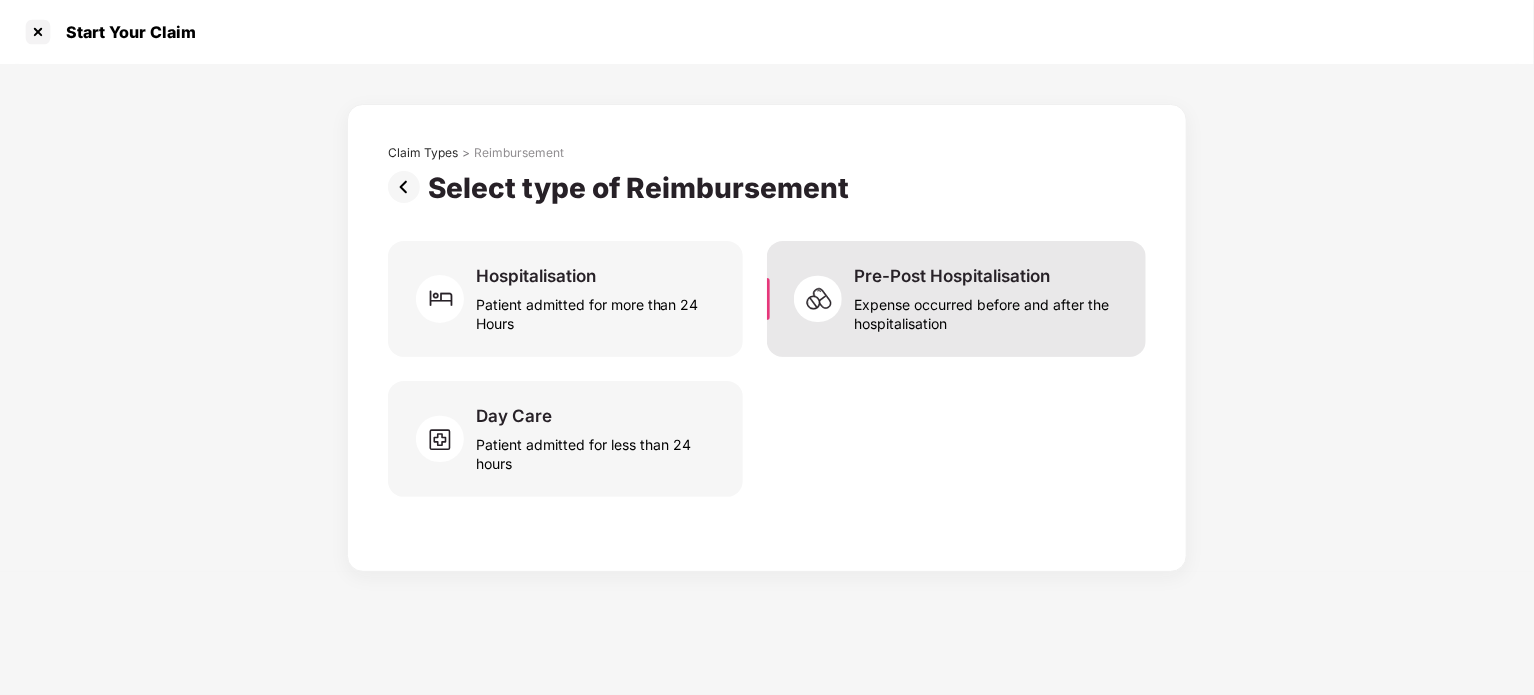 click on "Expense occurred before and after the hospitalisation" at bounding box center [988, 310] 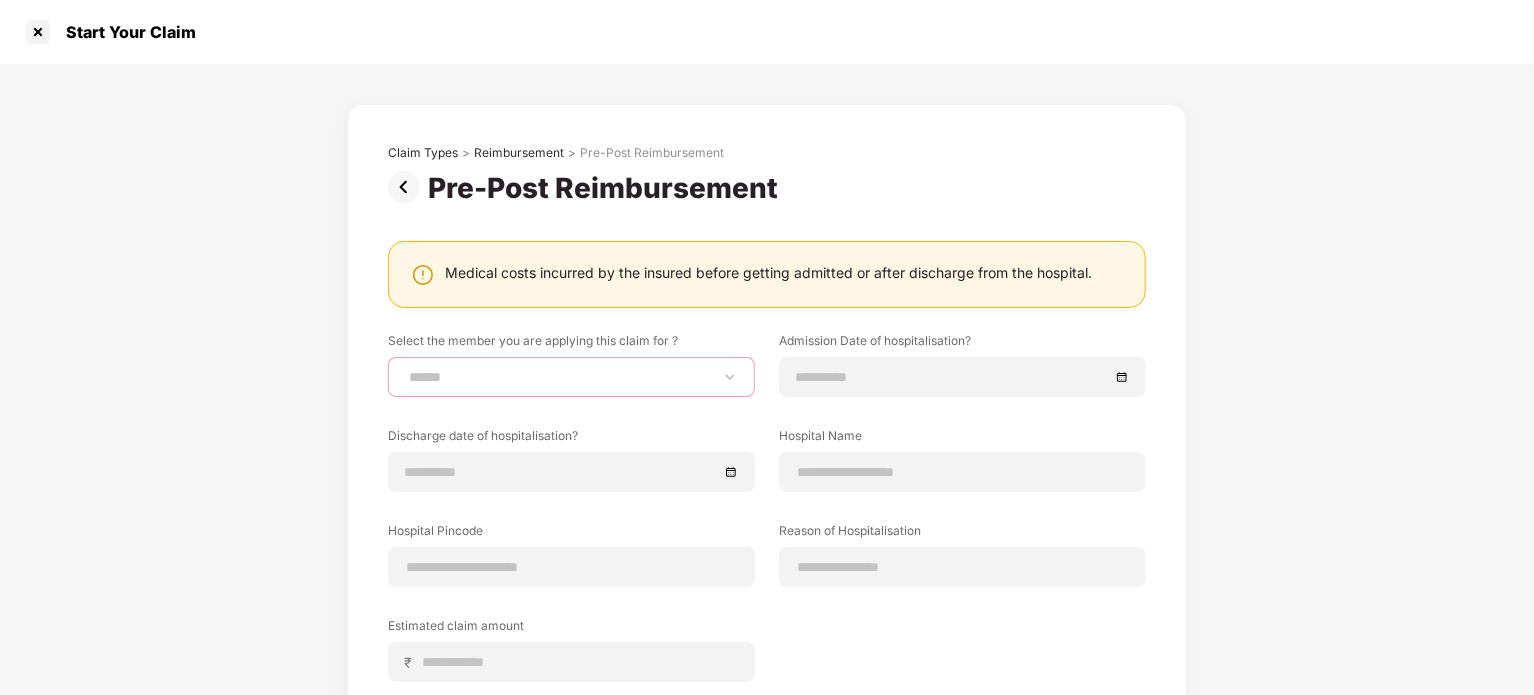 click on "**********" at bounding box center (571, 377) 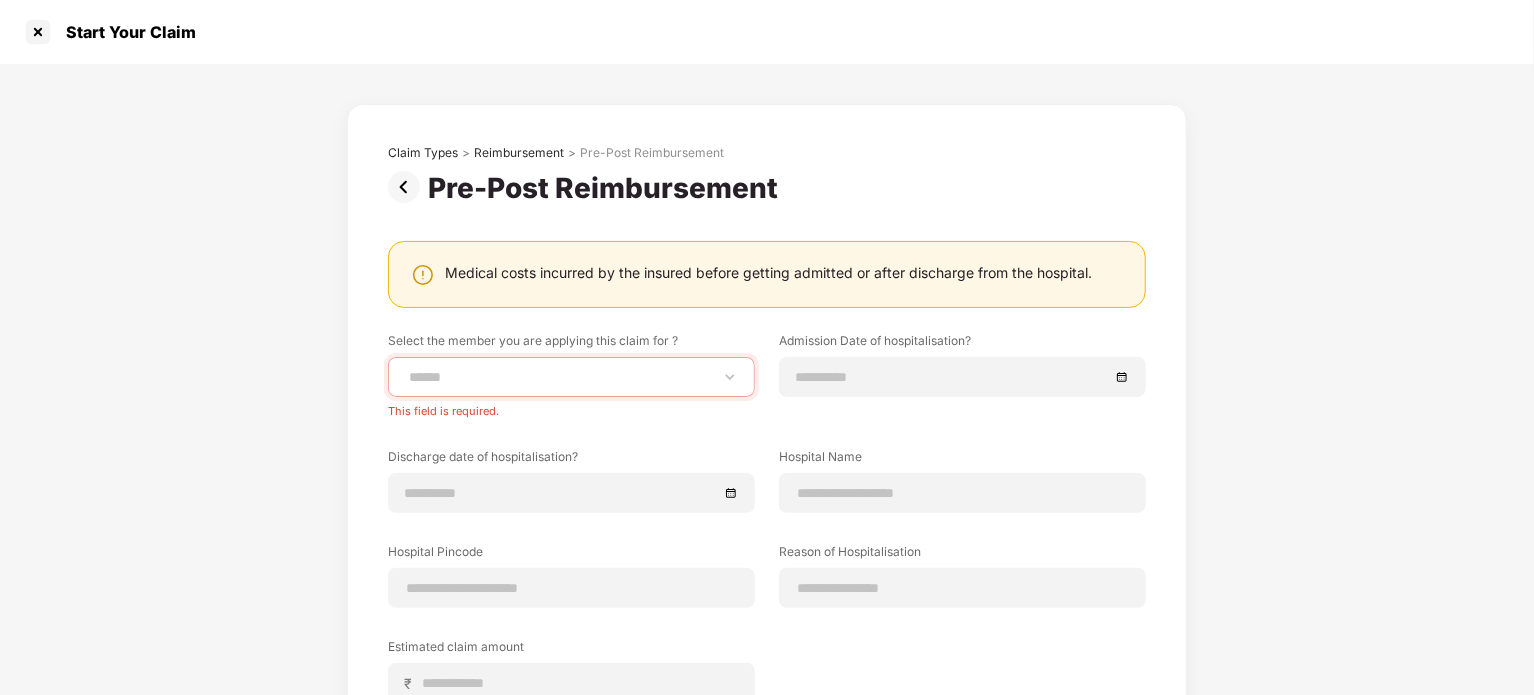 click at bounding box center (408, 187) 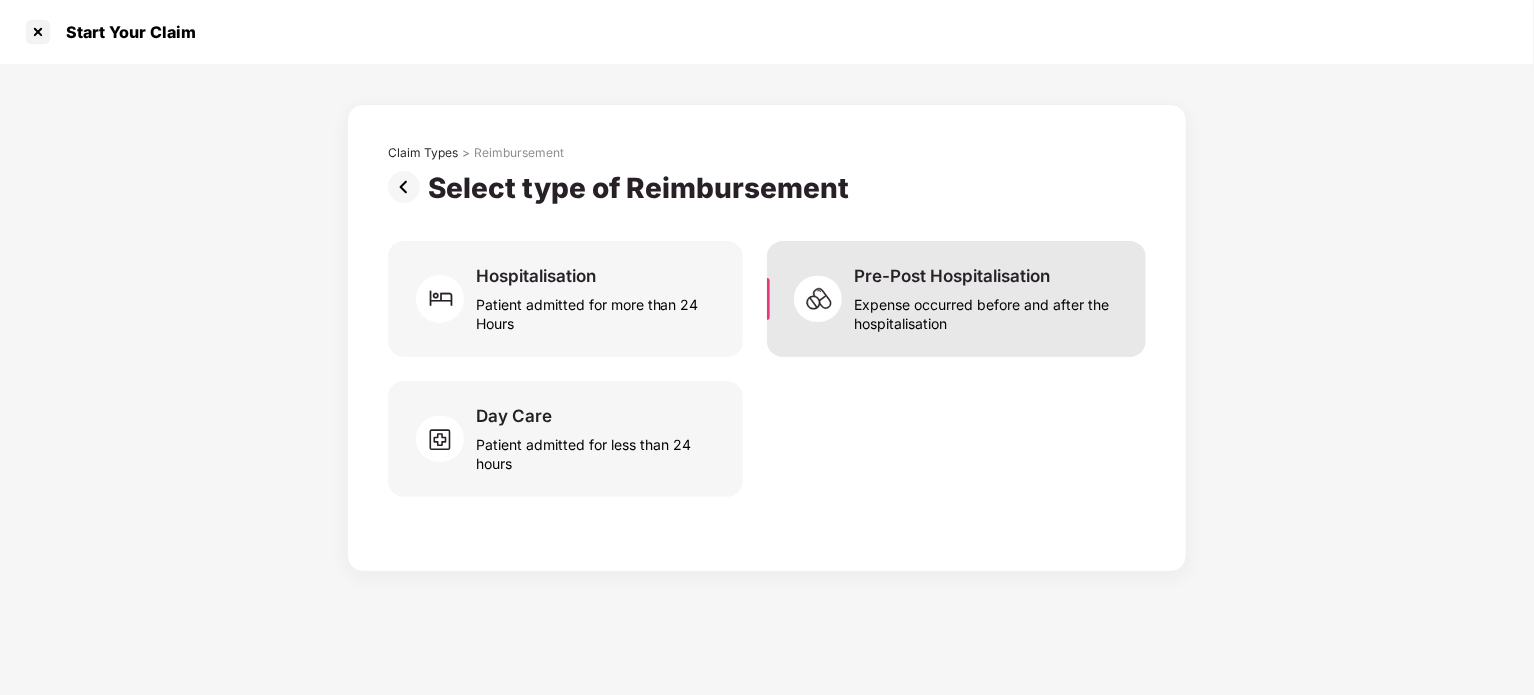 click on "Pre-Post Hospitalisation" at bounding box center (952, 276) 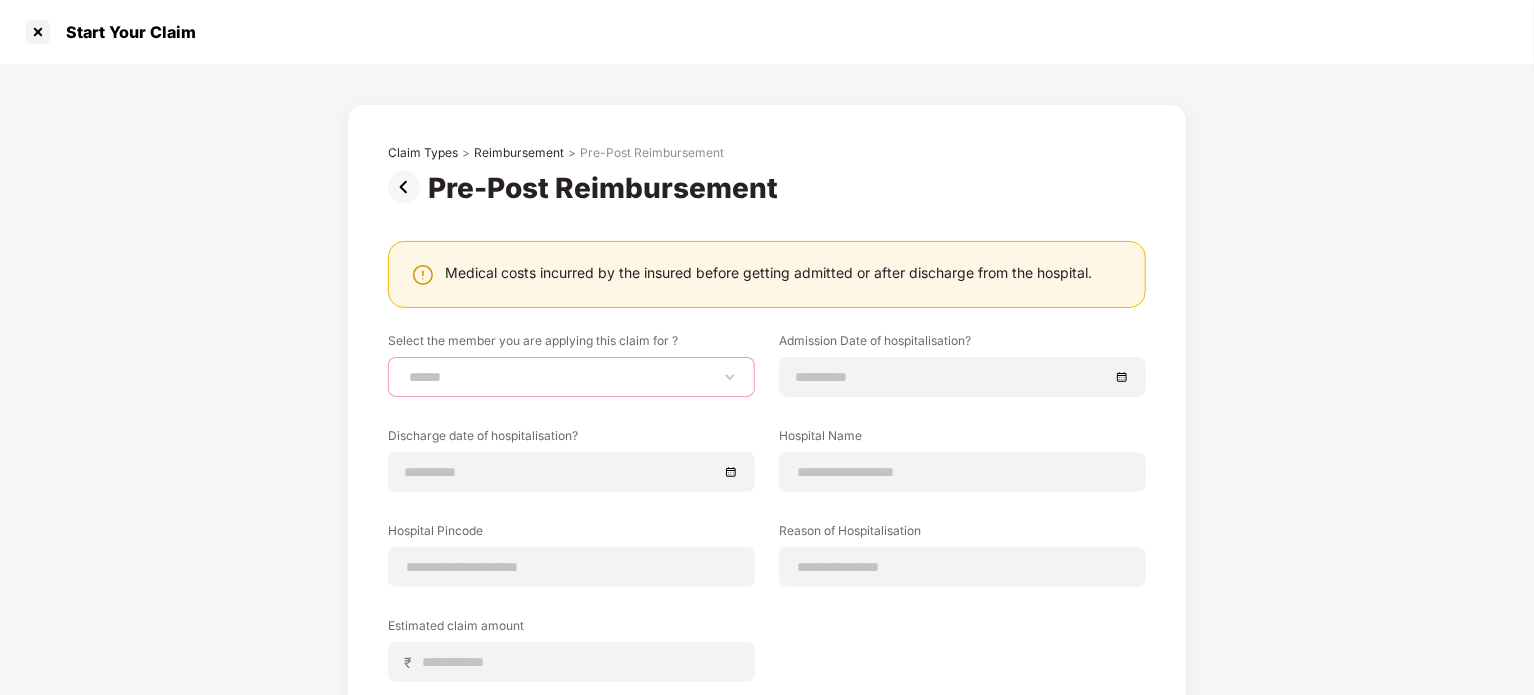 click on "**********" at bounding box center (571, 377) 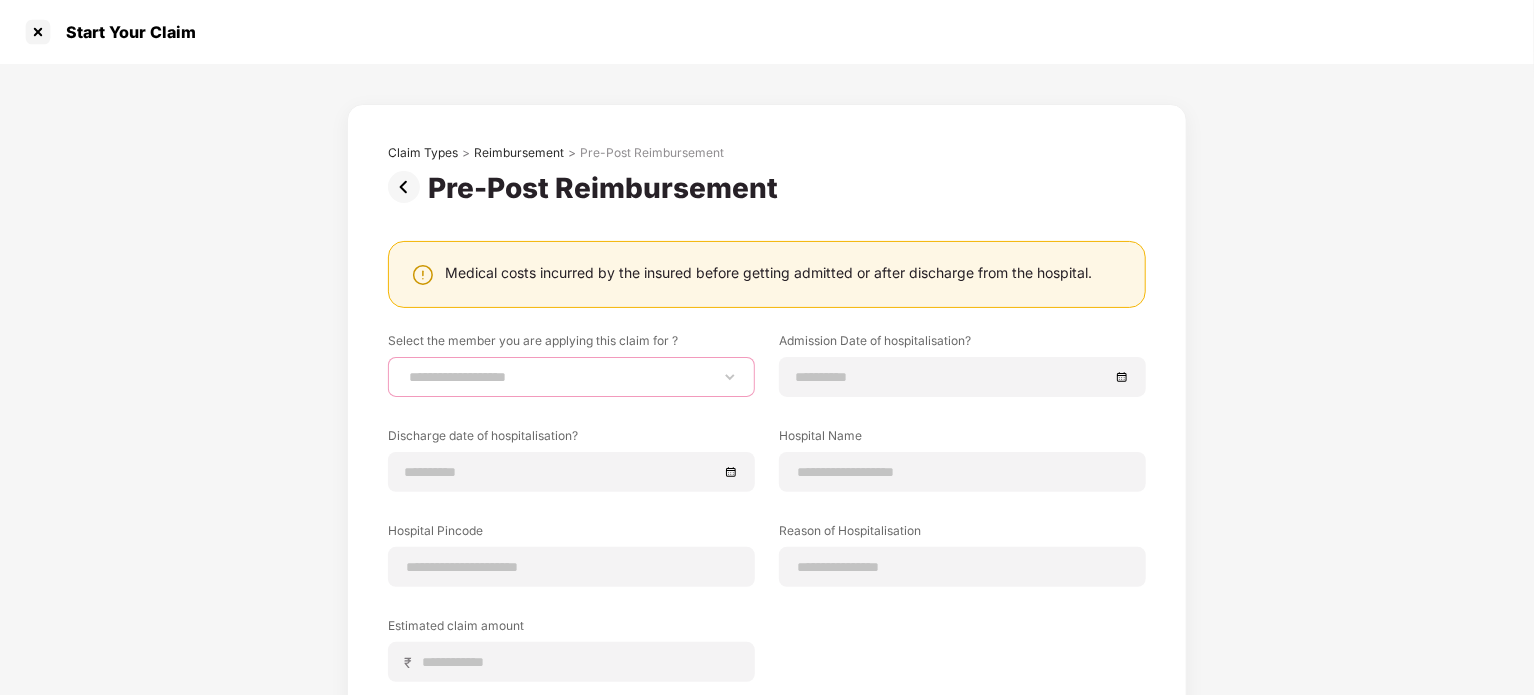 click on "**********" at bounding box center [571, 377] 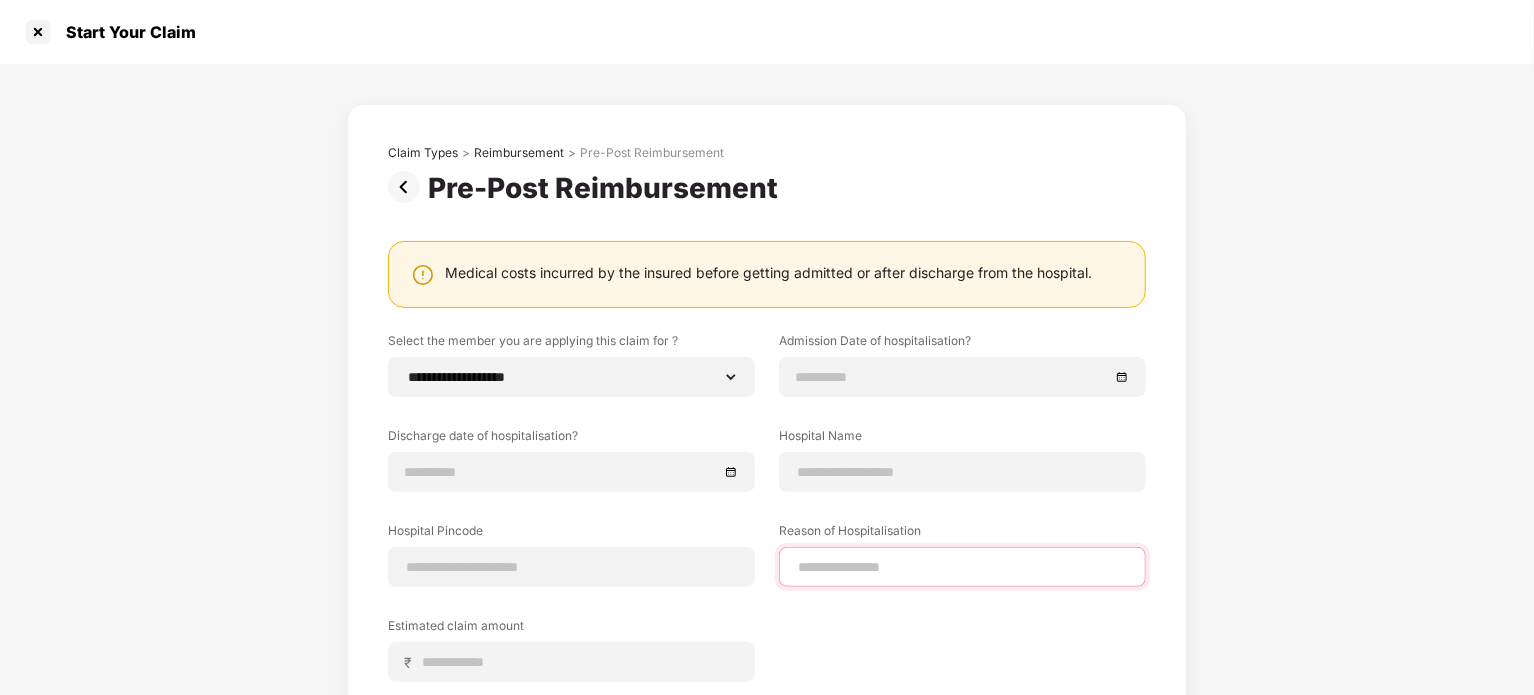 click at bounding box center (962, 567) 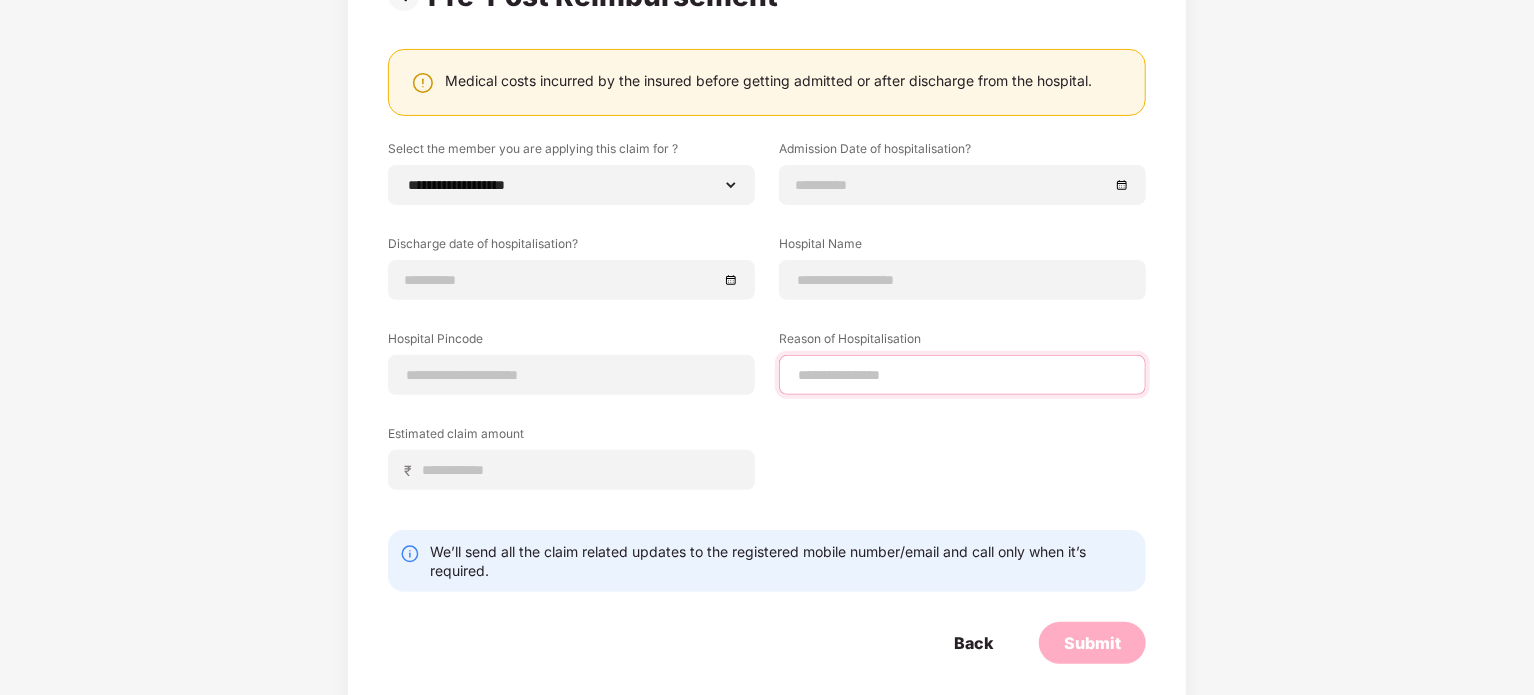 scroll, scrollTop: 211, scrollLeft: 0, axis: vertical 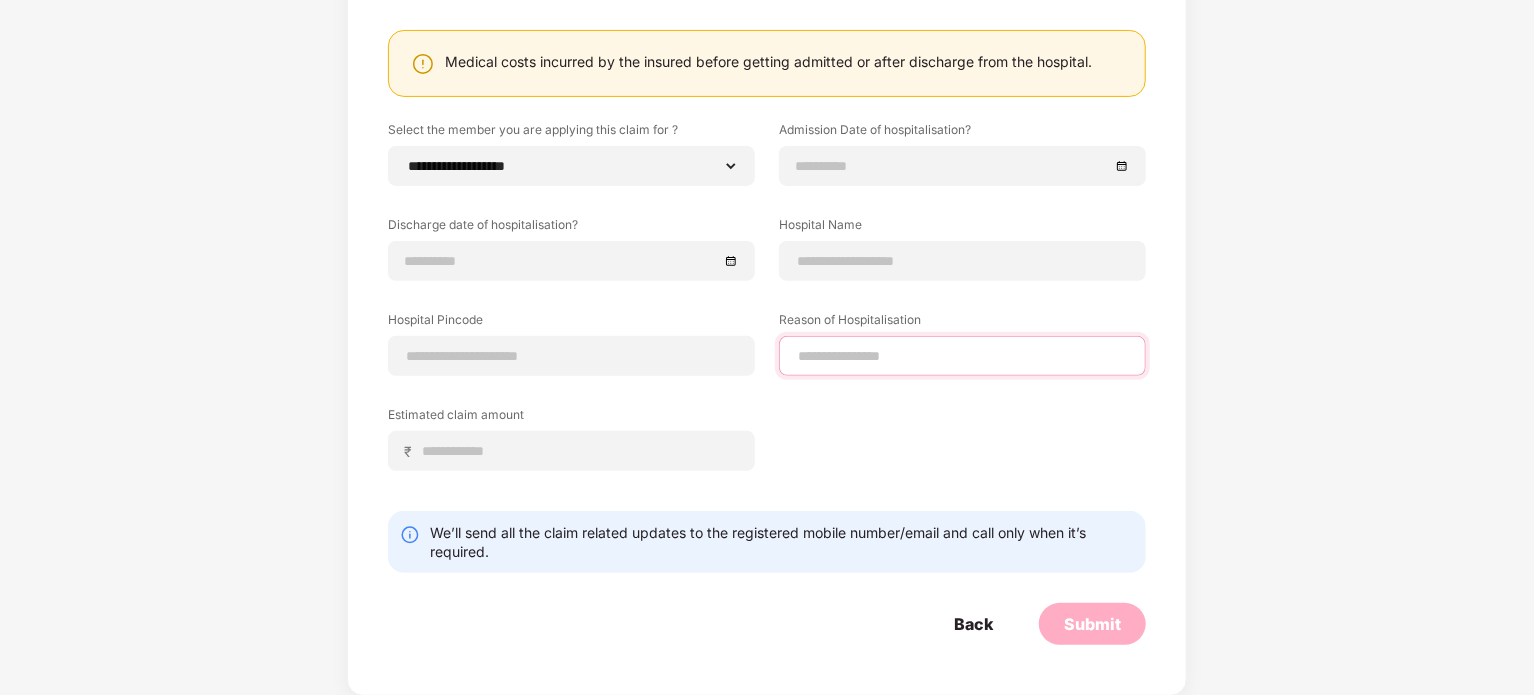click at bounding box center (962, 356) 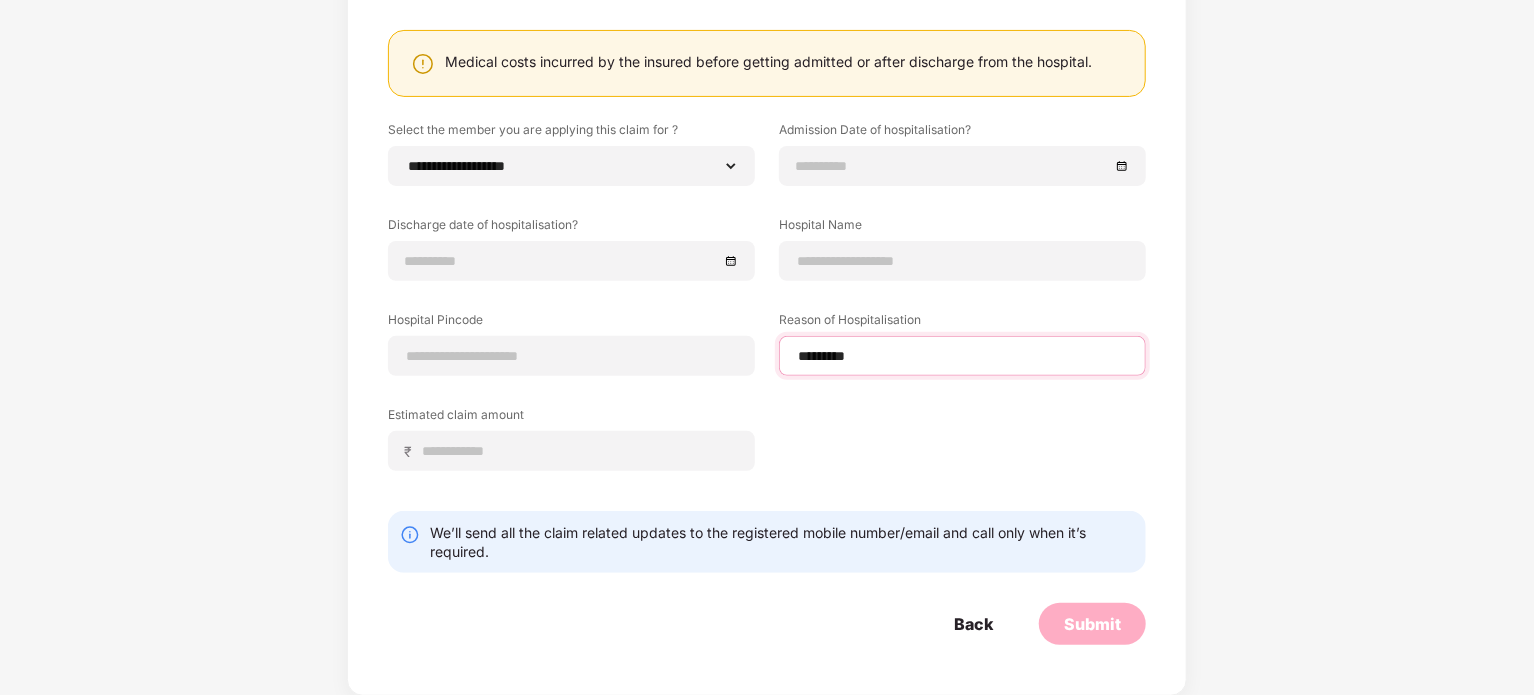 type on "*********" 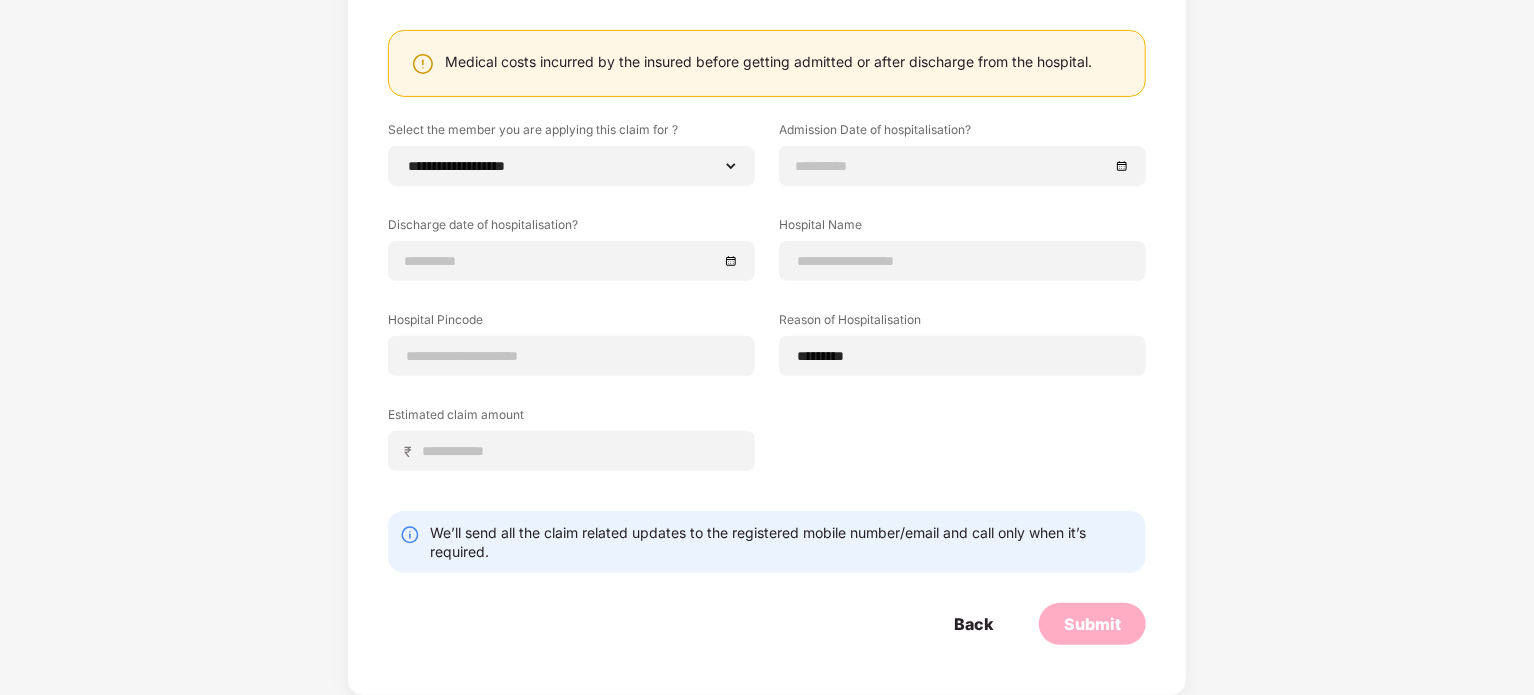 click on "Reason of Hospitalisation" at bounding box center [962, 323] 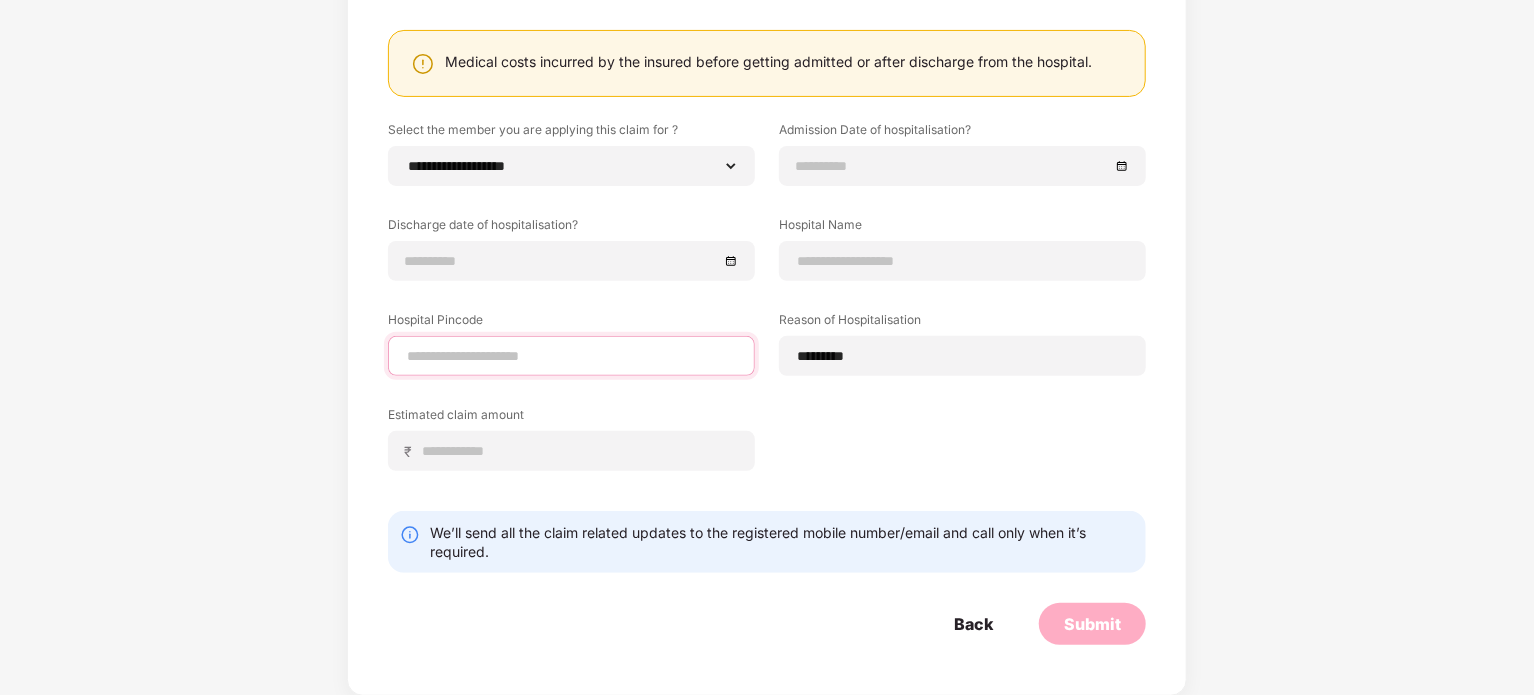 click at bounding box center [571, 356] 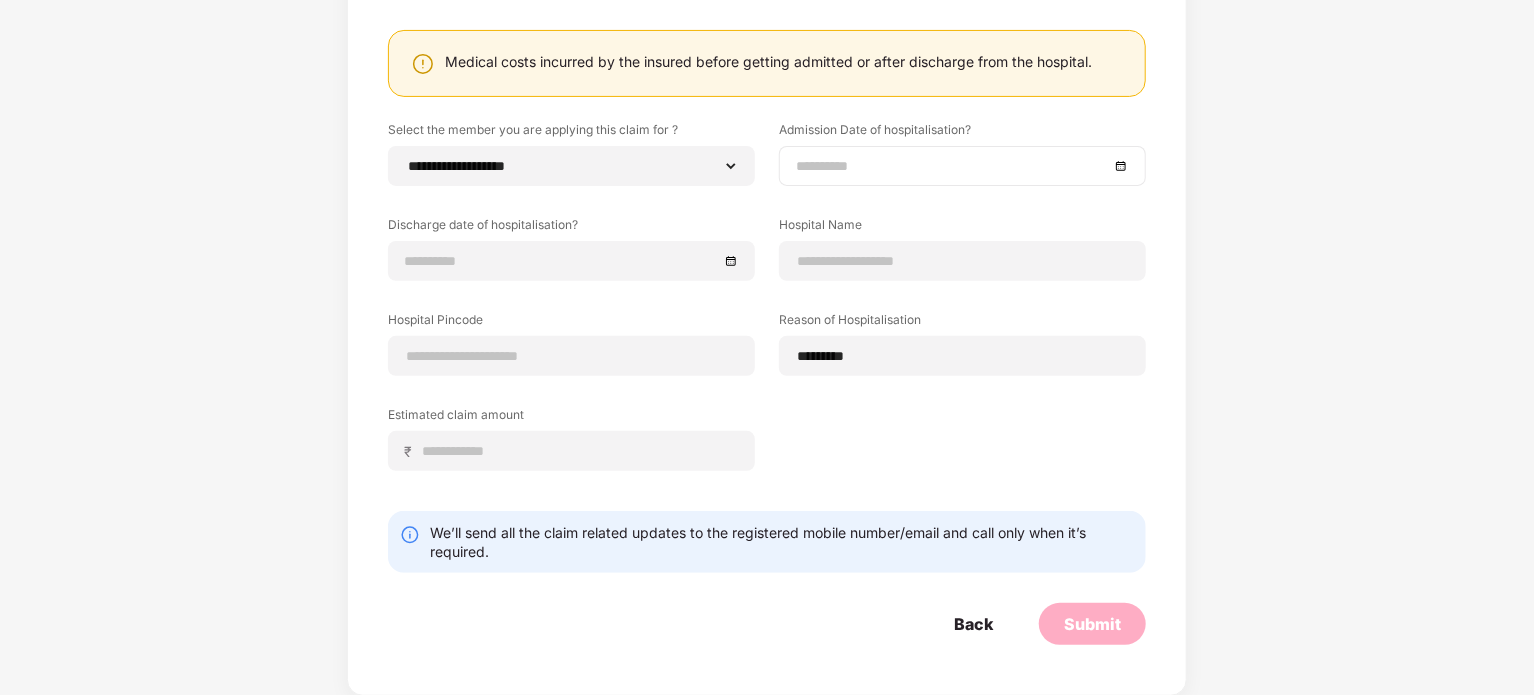 click at bounding box center [952, 166] 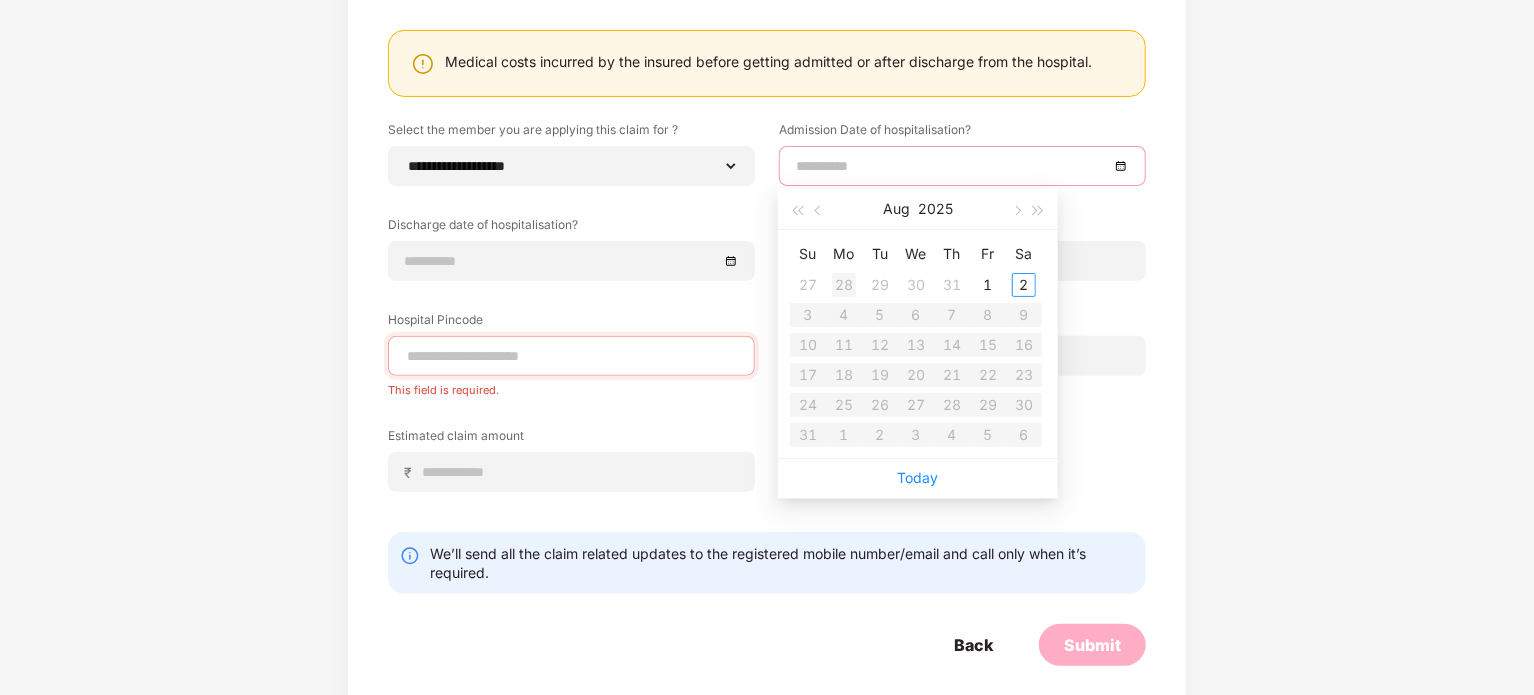 type on "**********" 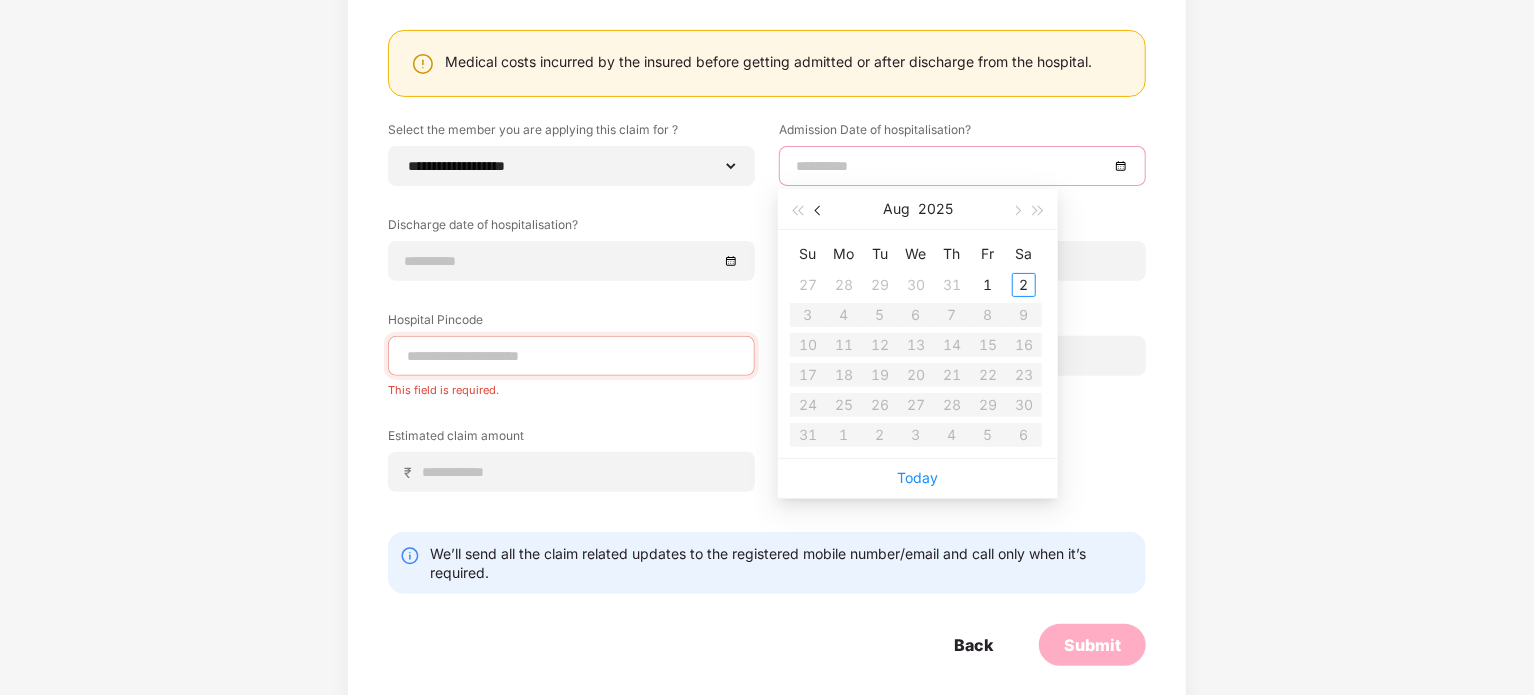 click at bounding box center (820, 211) 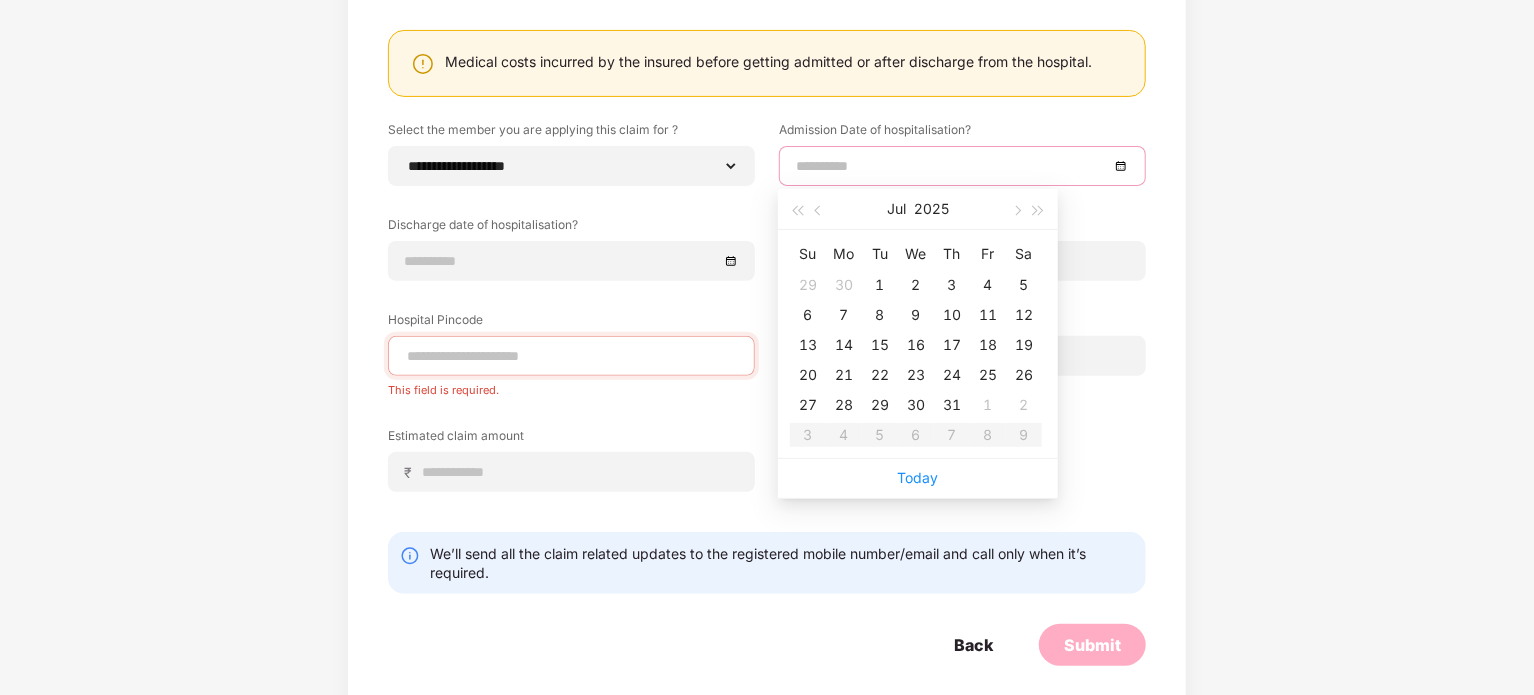 type on "**********" 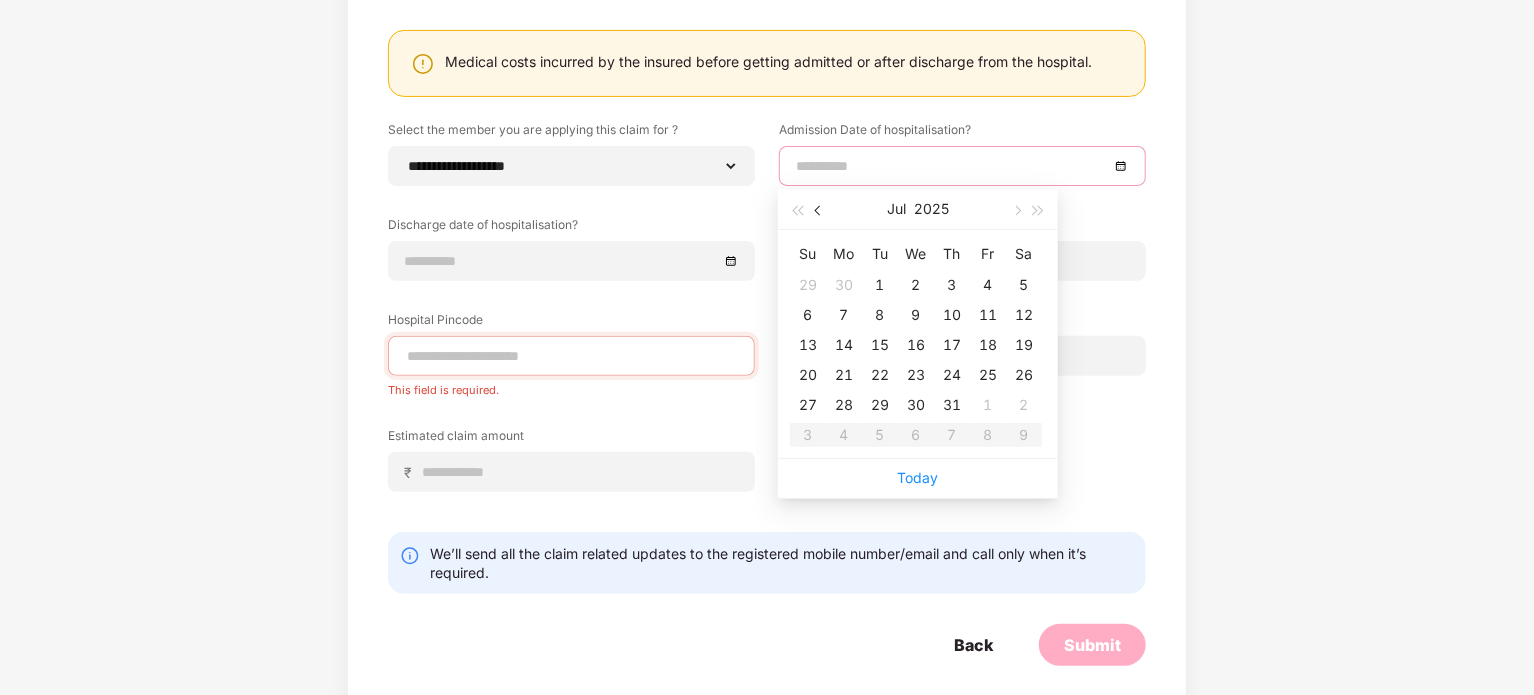 click at bounding box center [820, 211] 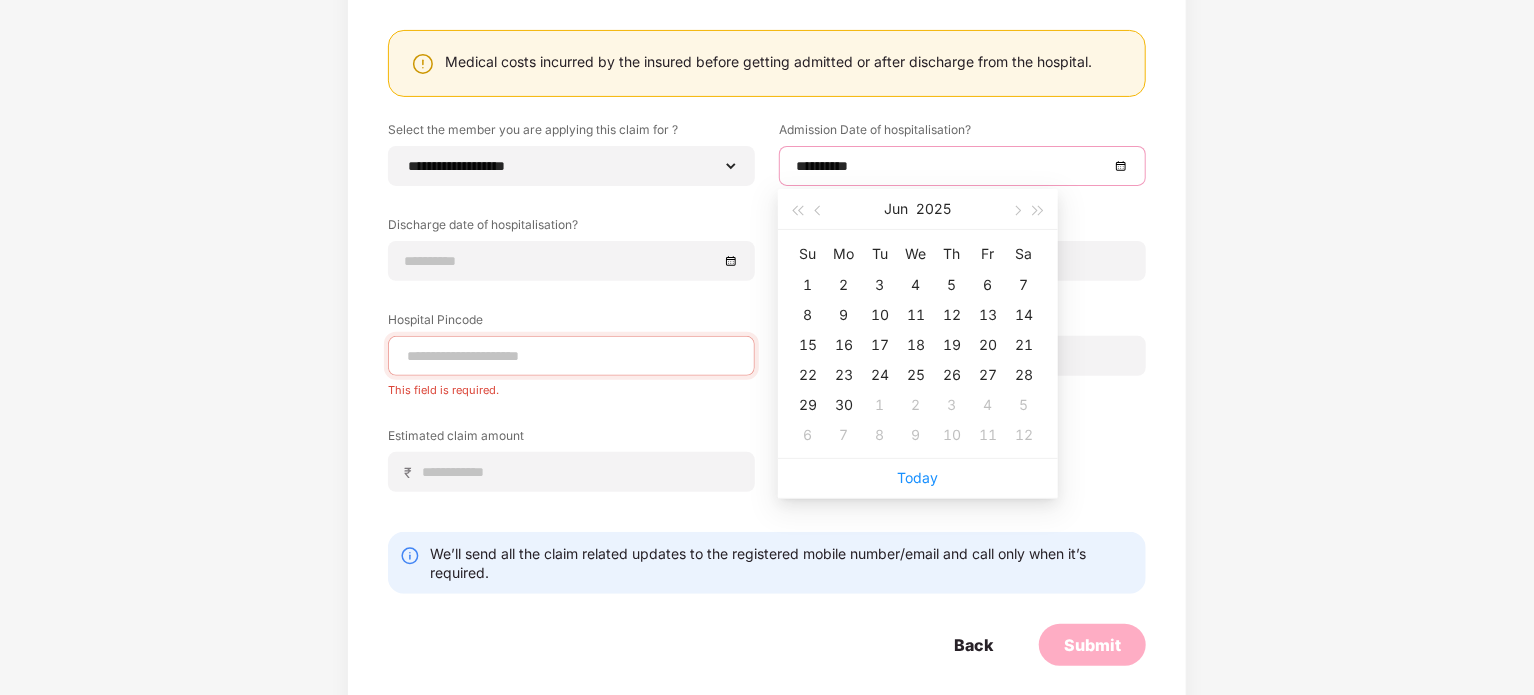 type on "**********" 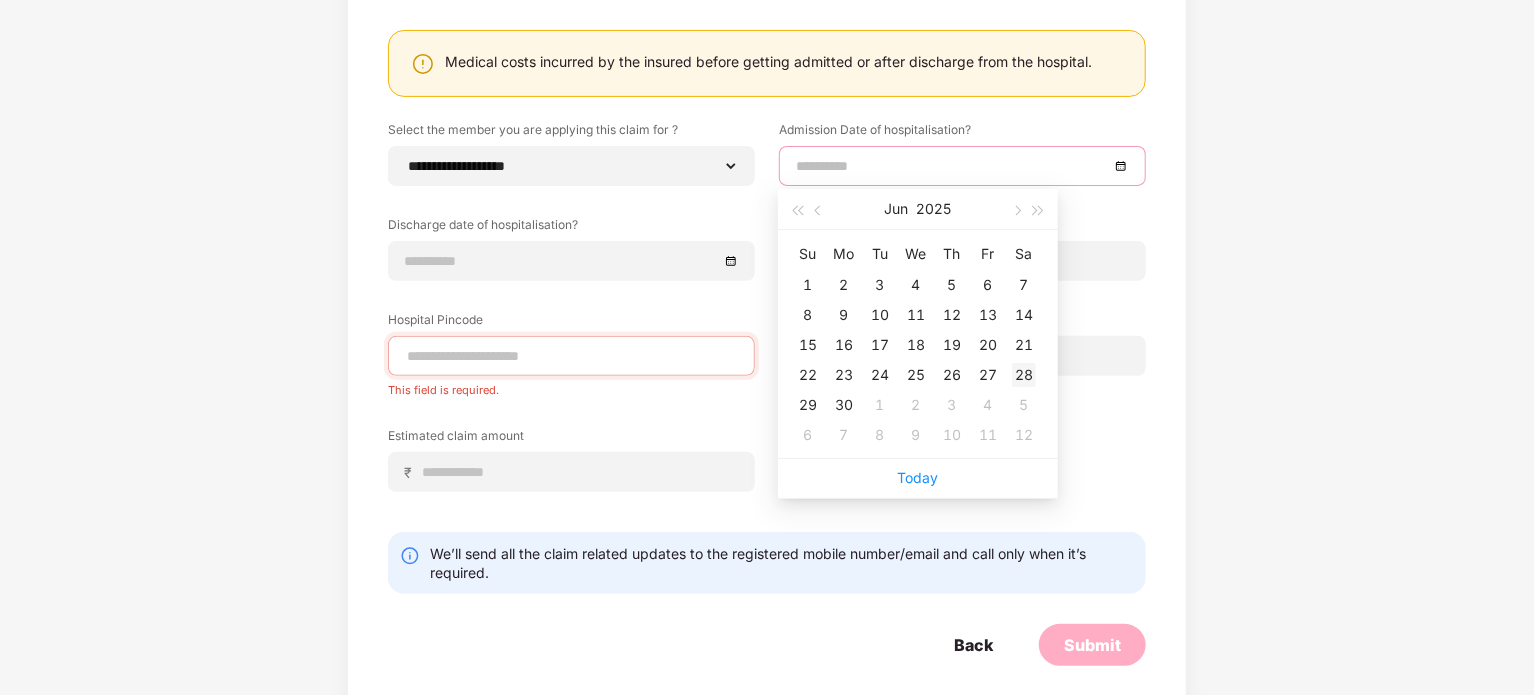 type on "**********" 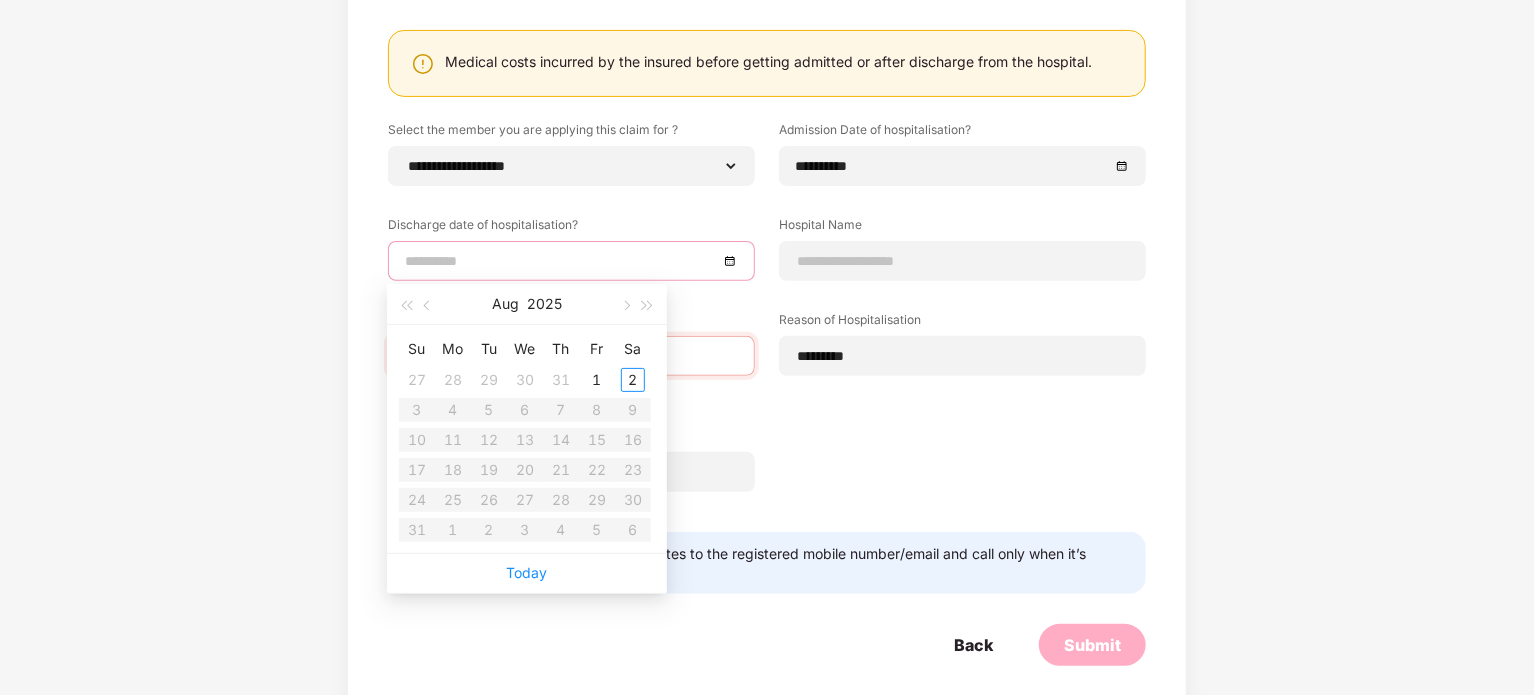 click at bounding box center (561, 261) 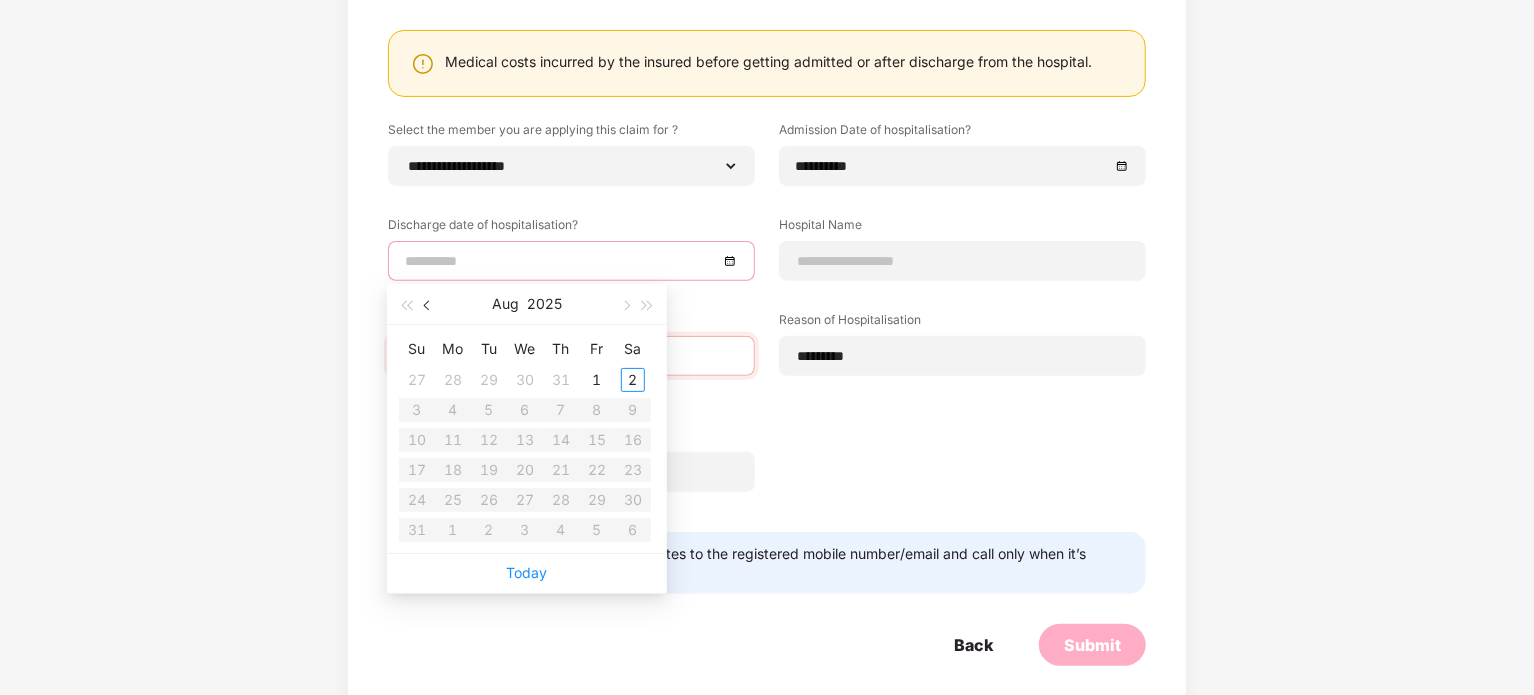 click at bounding box center [429, 306] 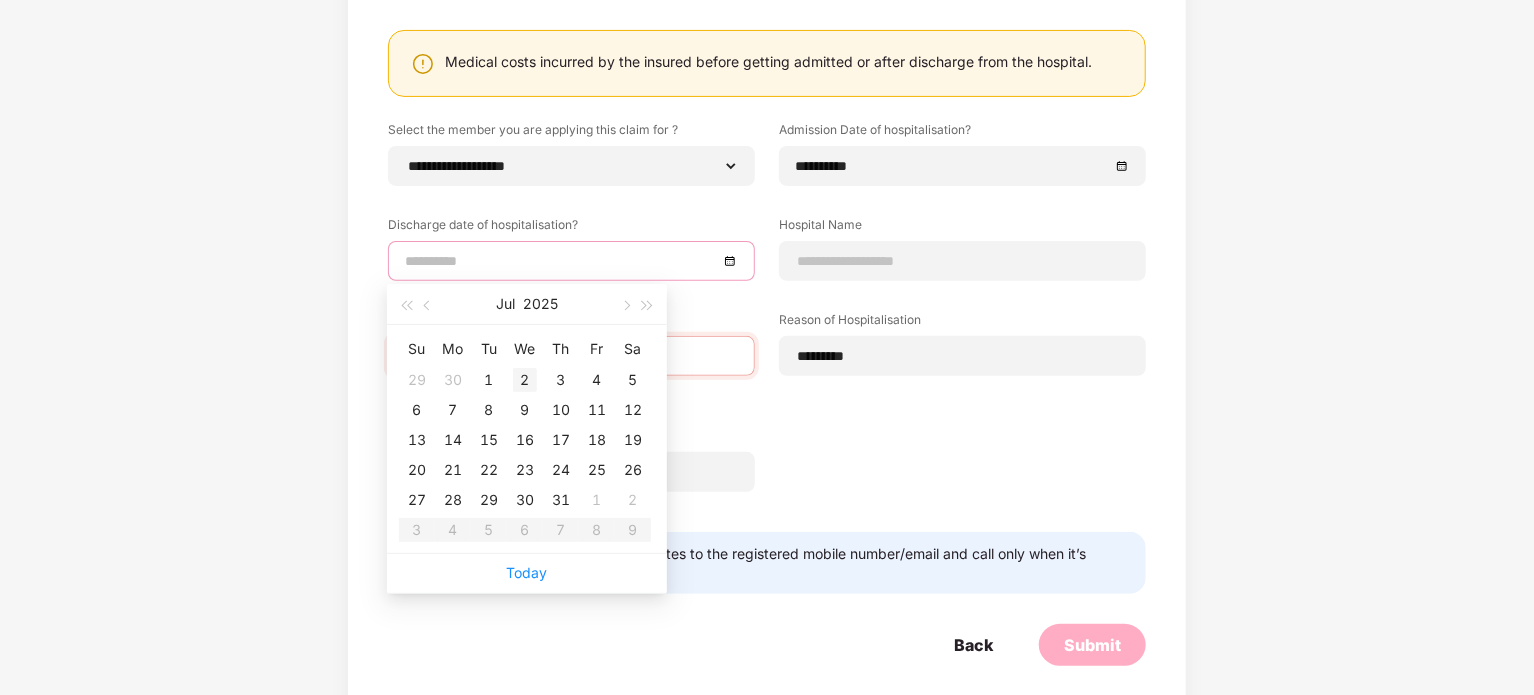 type on "**********" 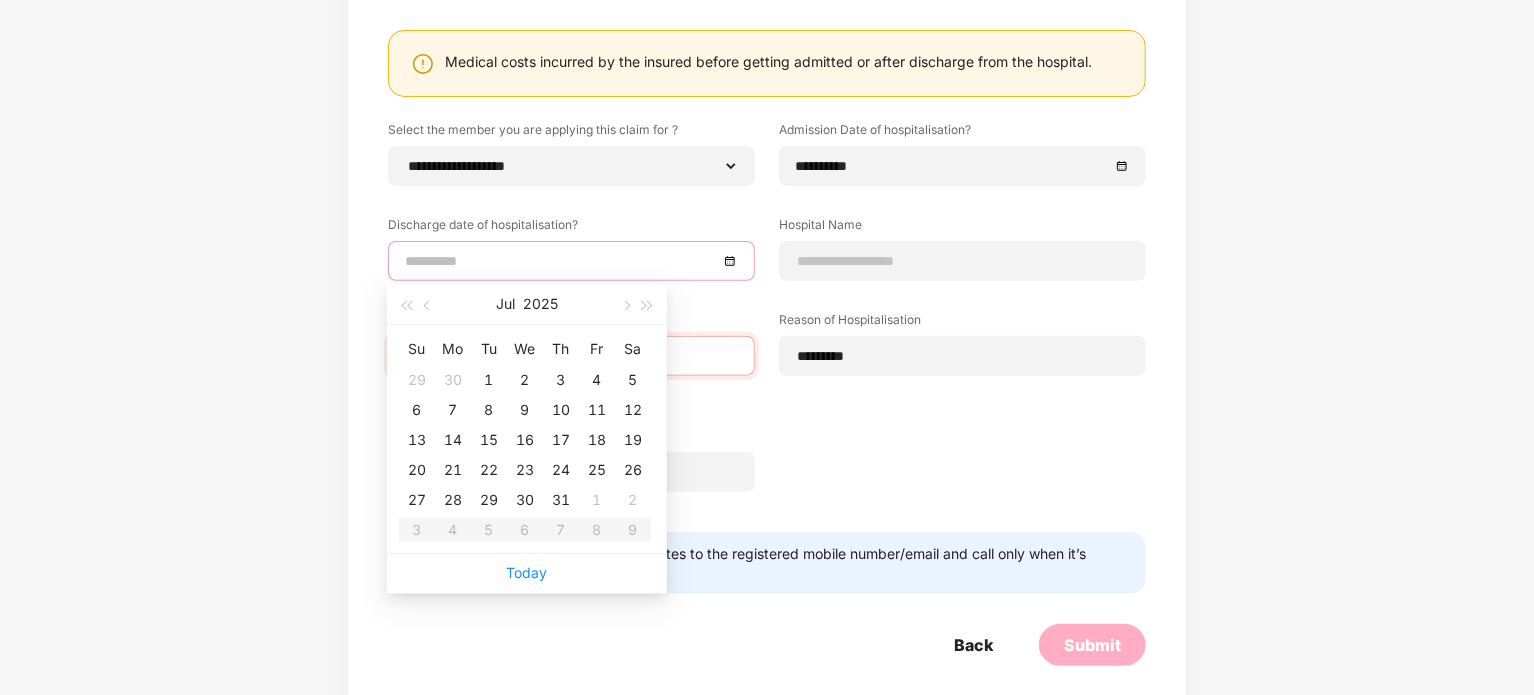 type 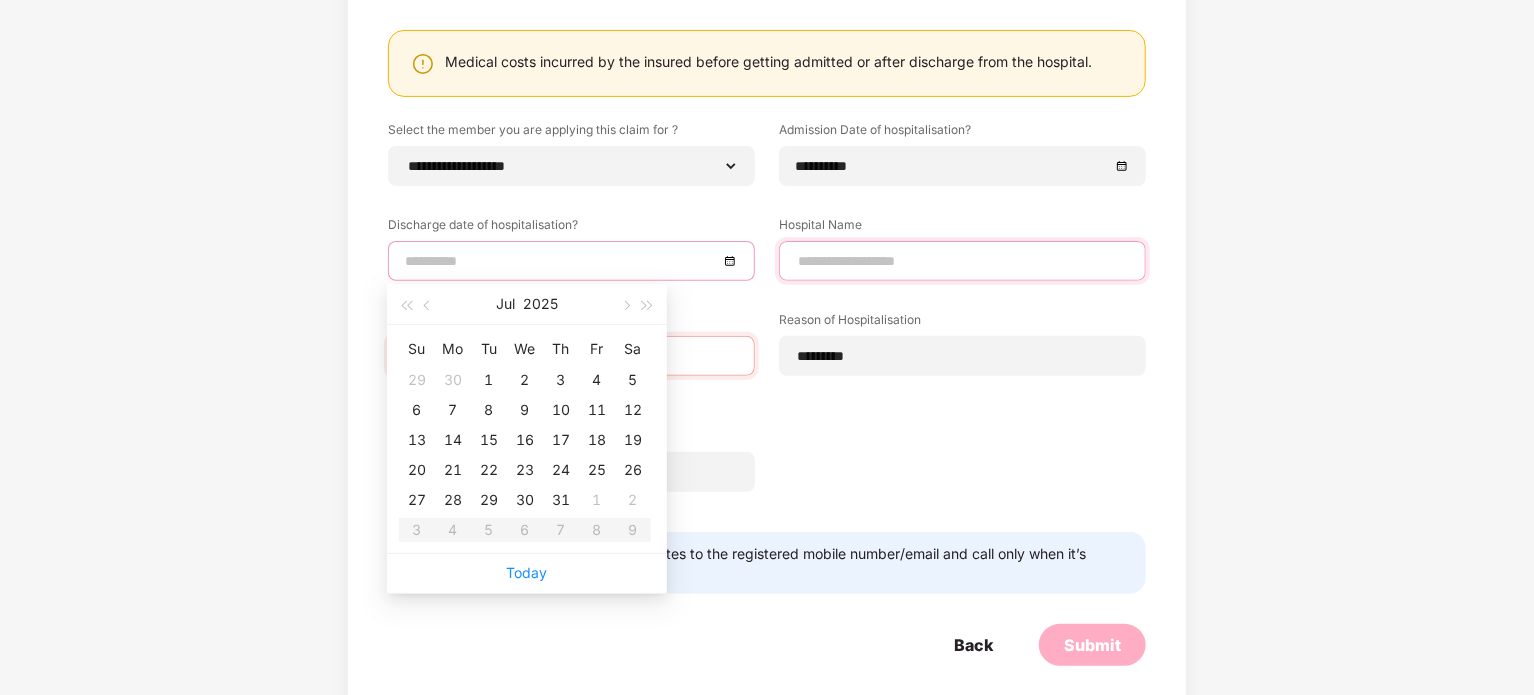 click at bounding box center (962, 261) 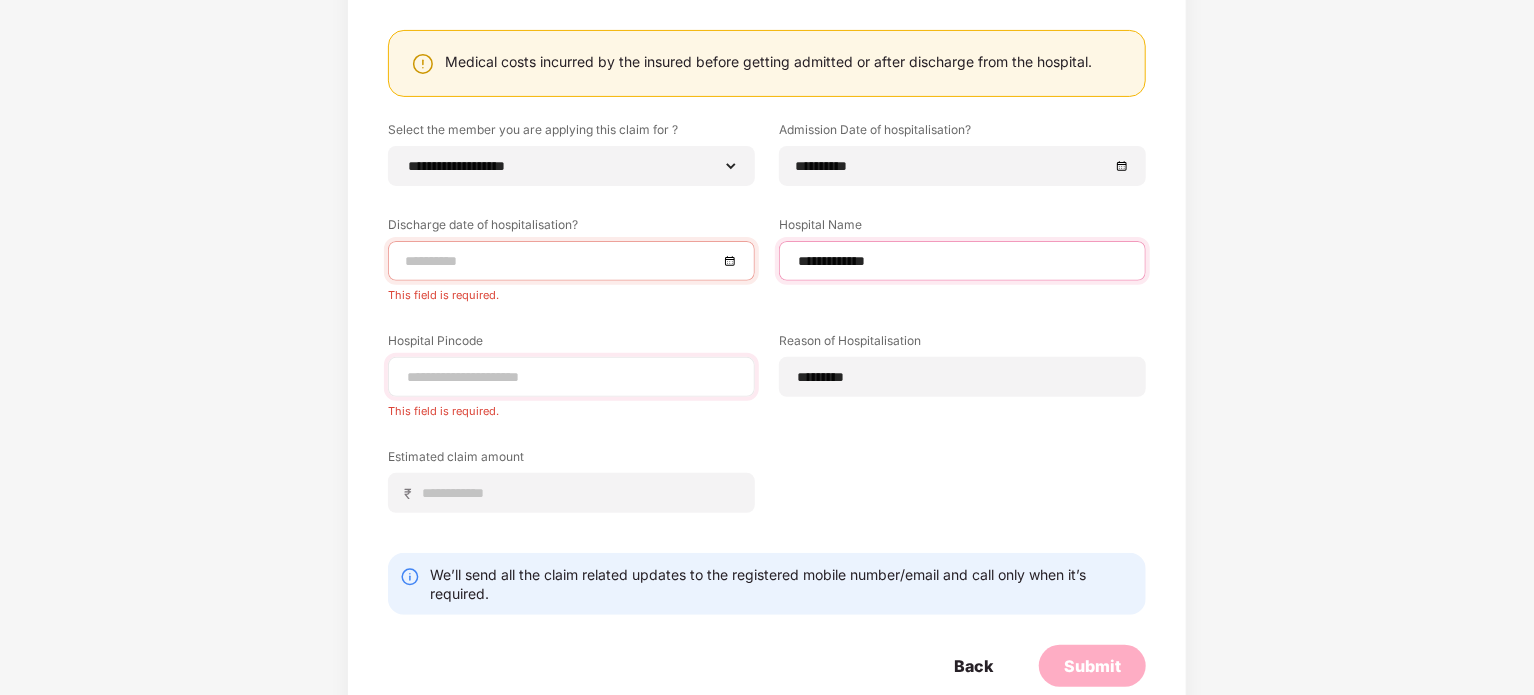 type on "**********" 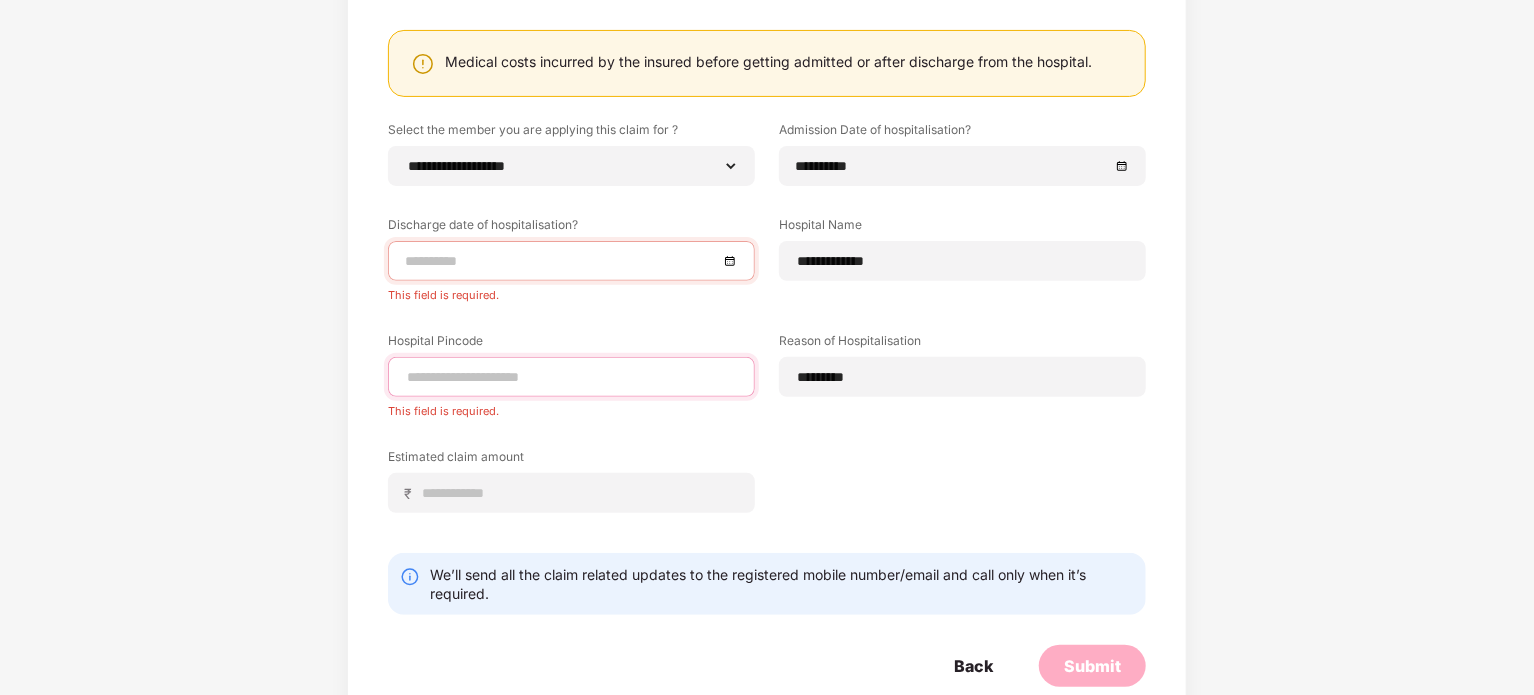 click at bounding box center [571, 377] 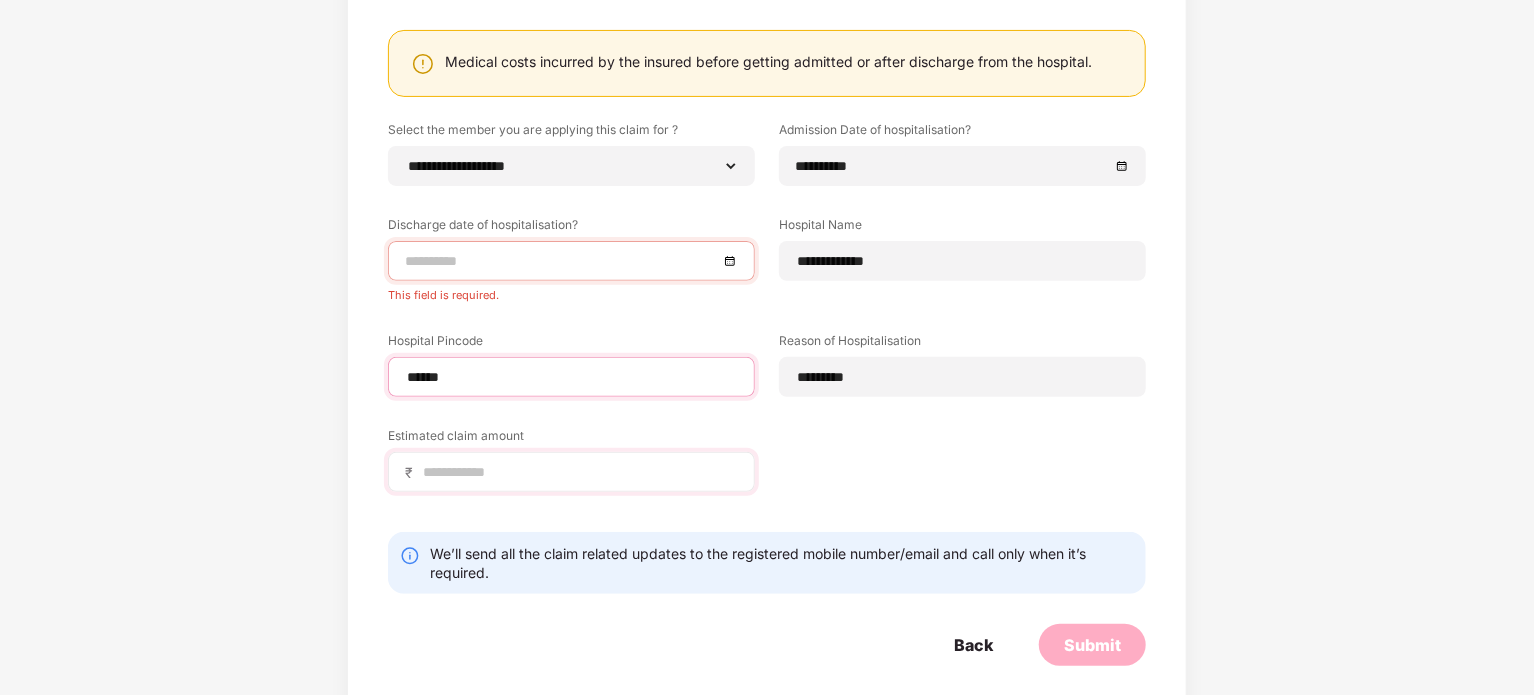 type on "******" 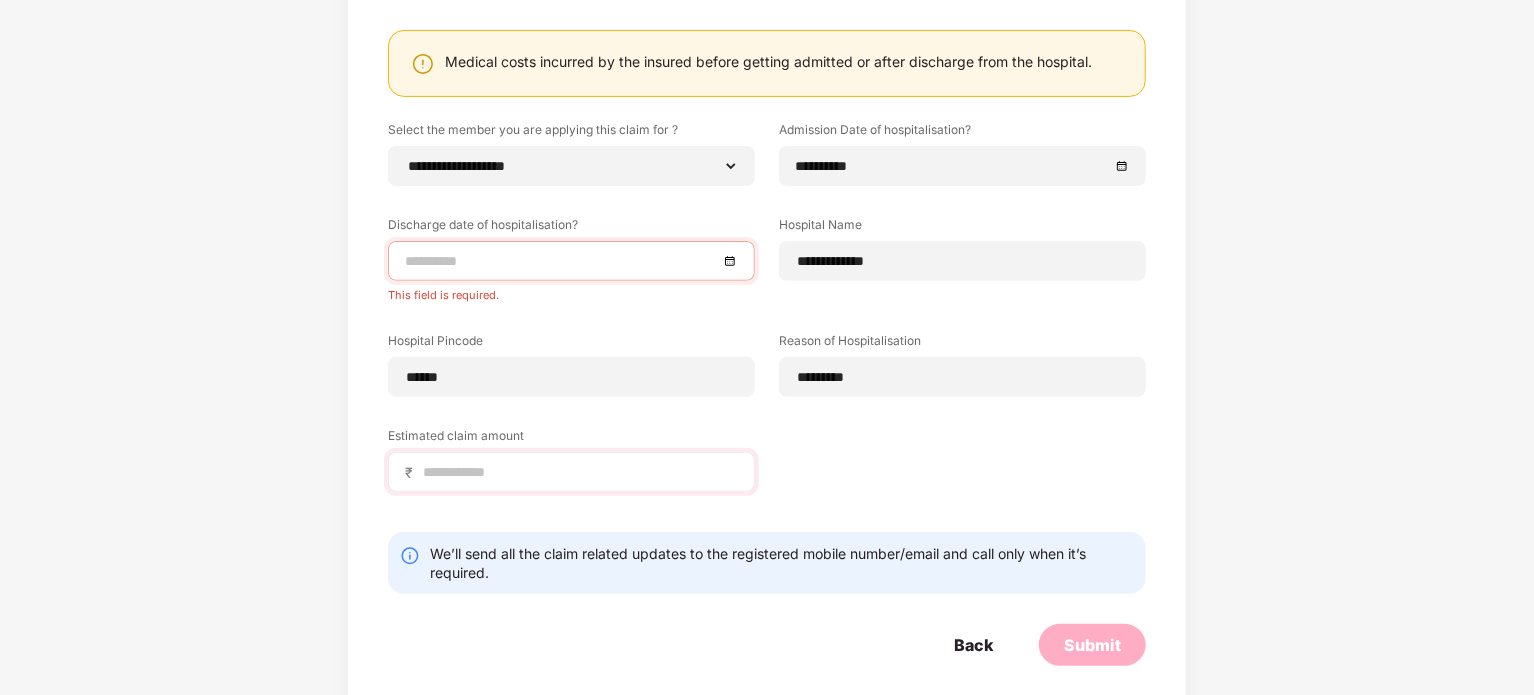 select on "**********" 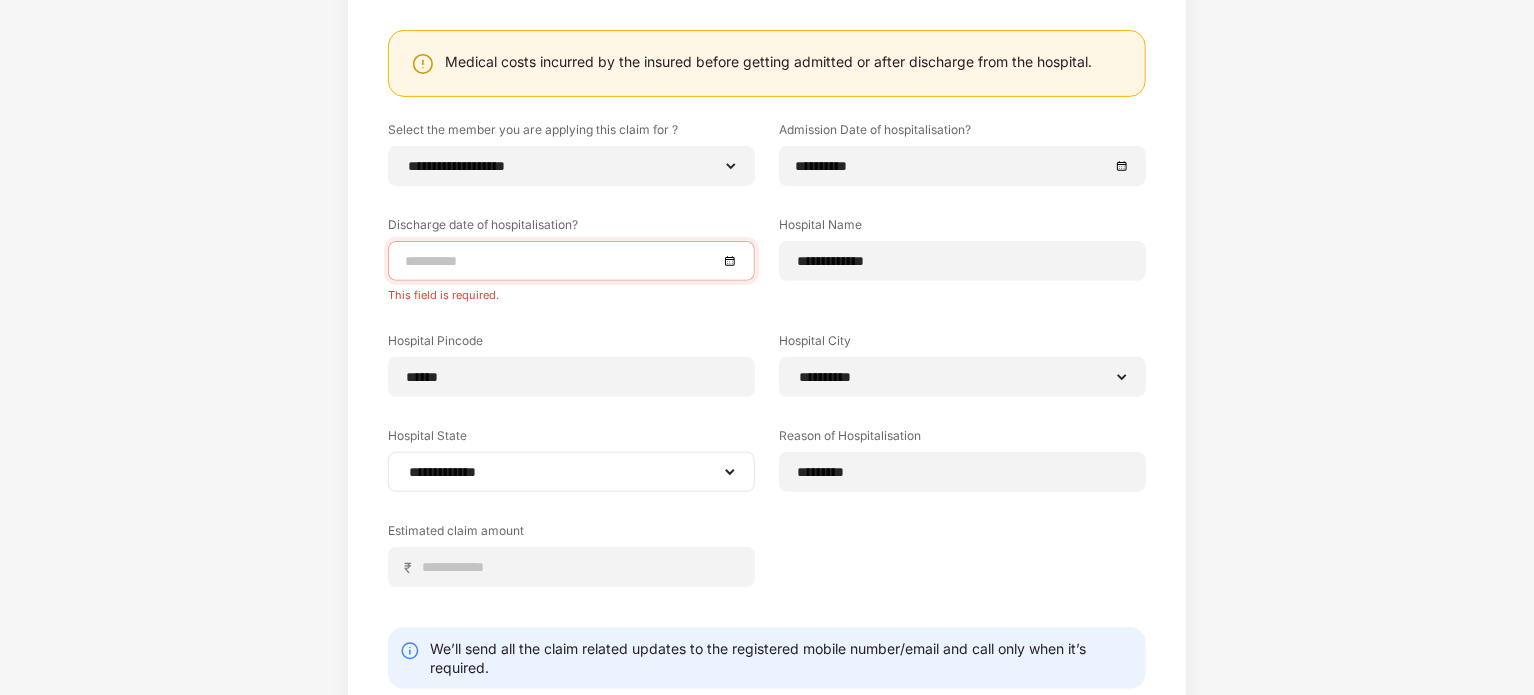 click on "**********" at bounding box center [571, 472] 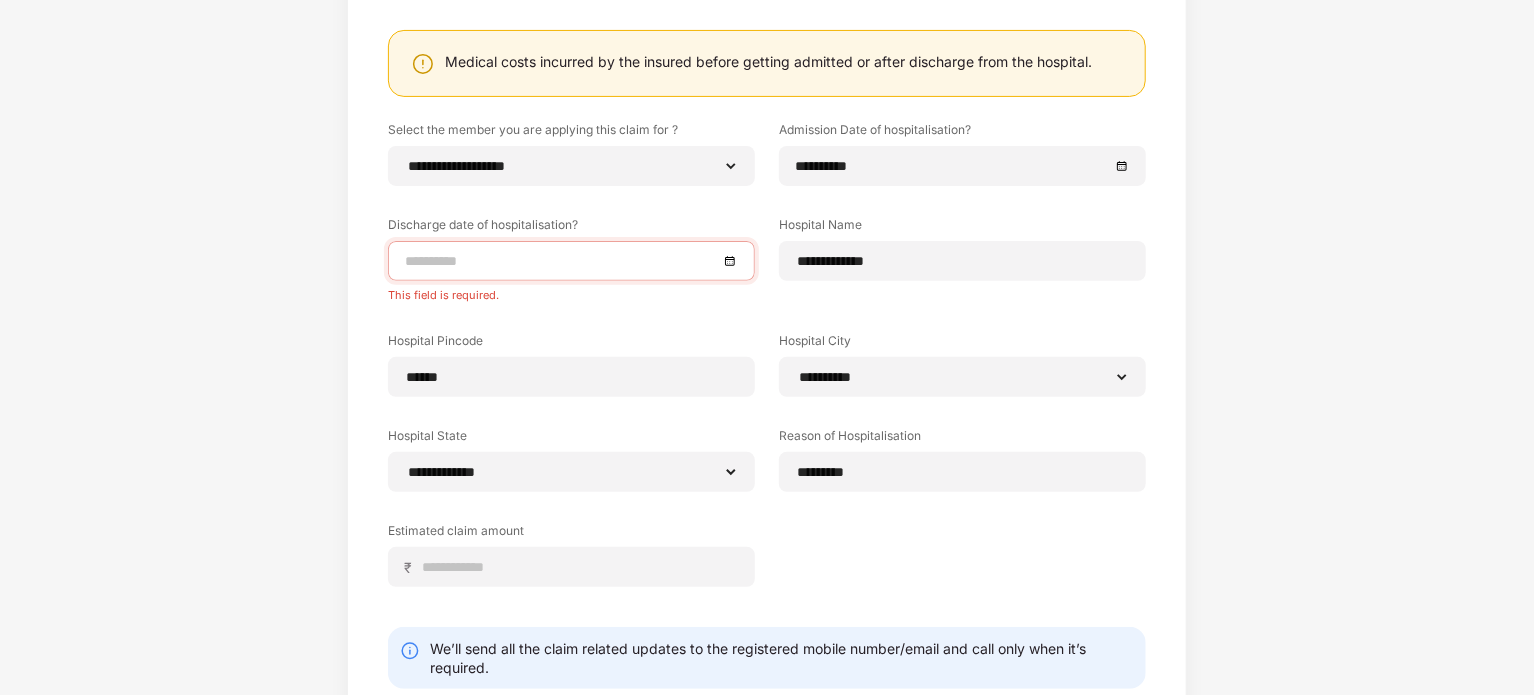 click at bounding box center (571, 261) 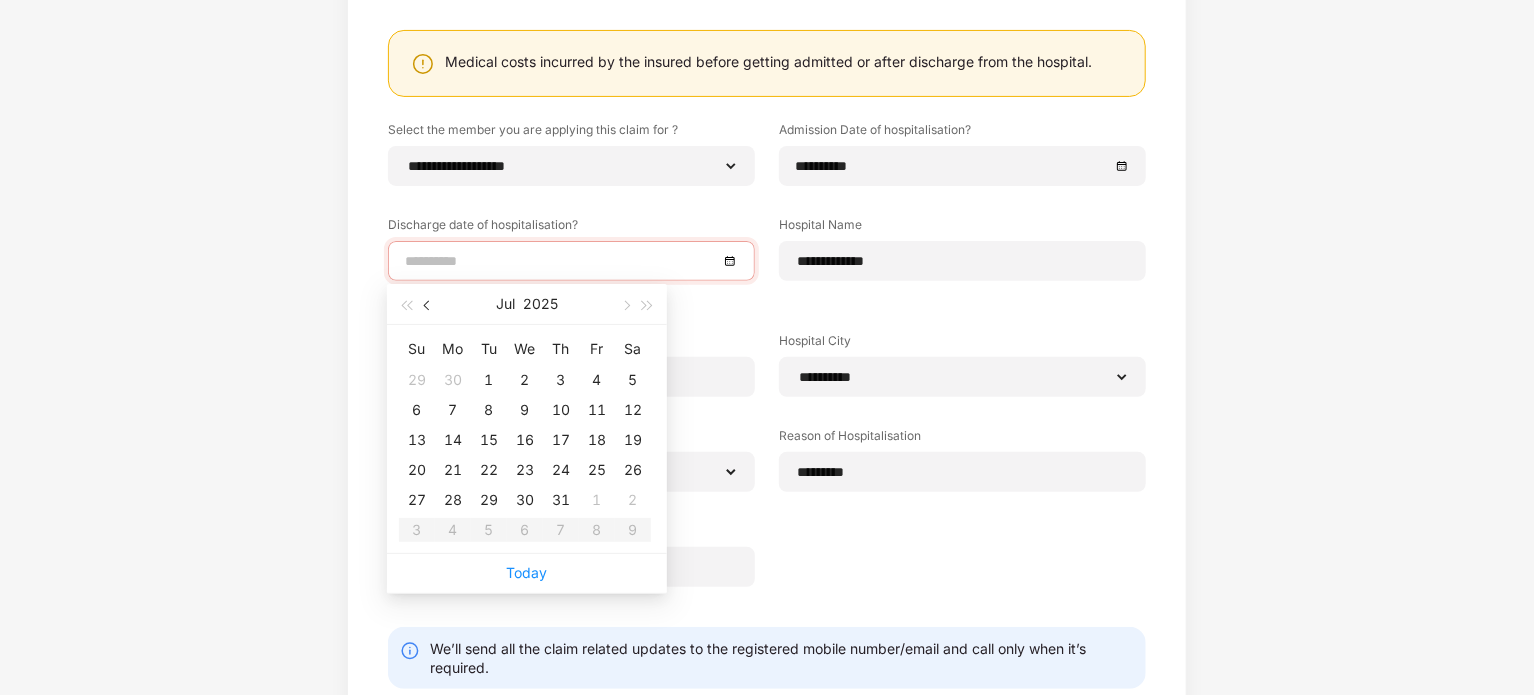 type on "**********" 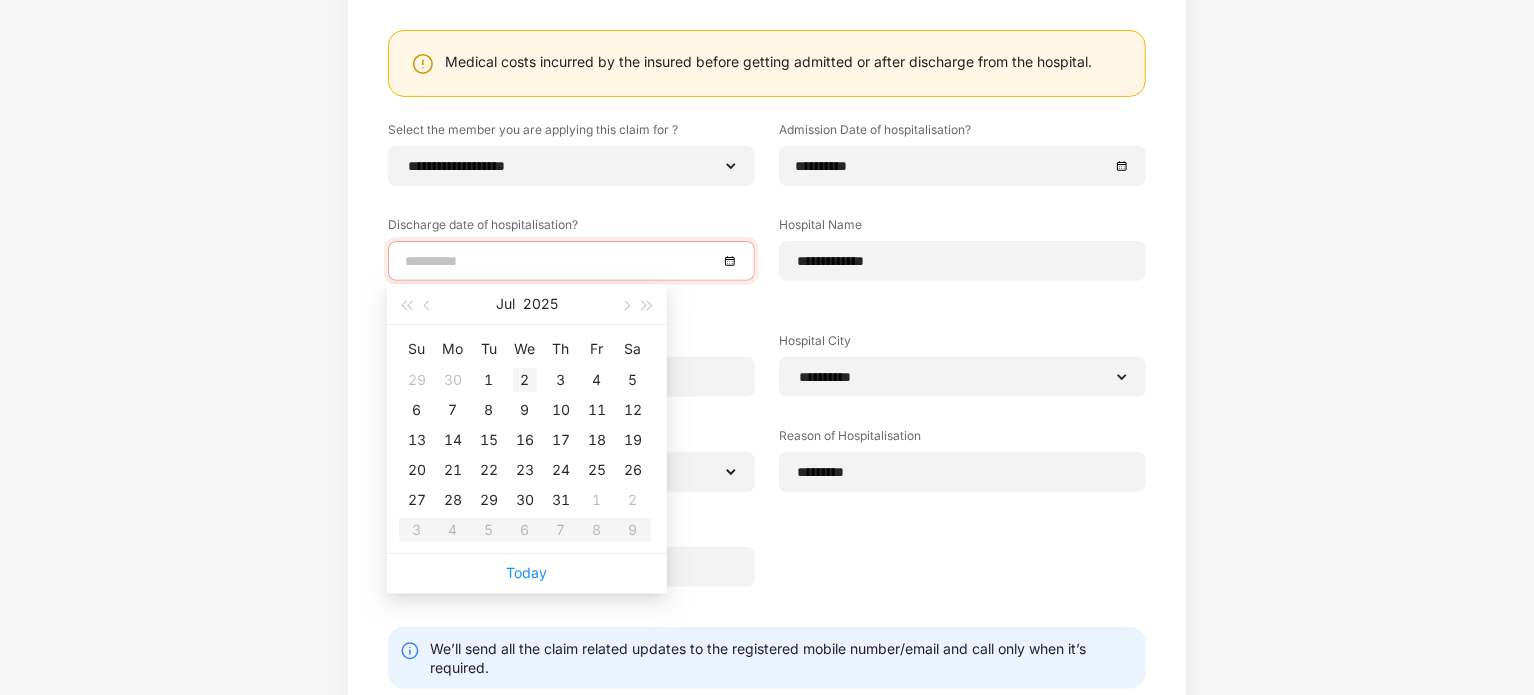 type on "**********" 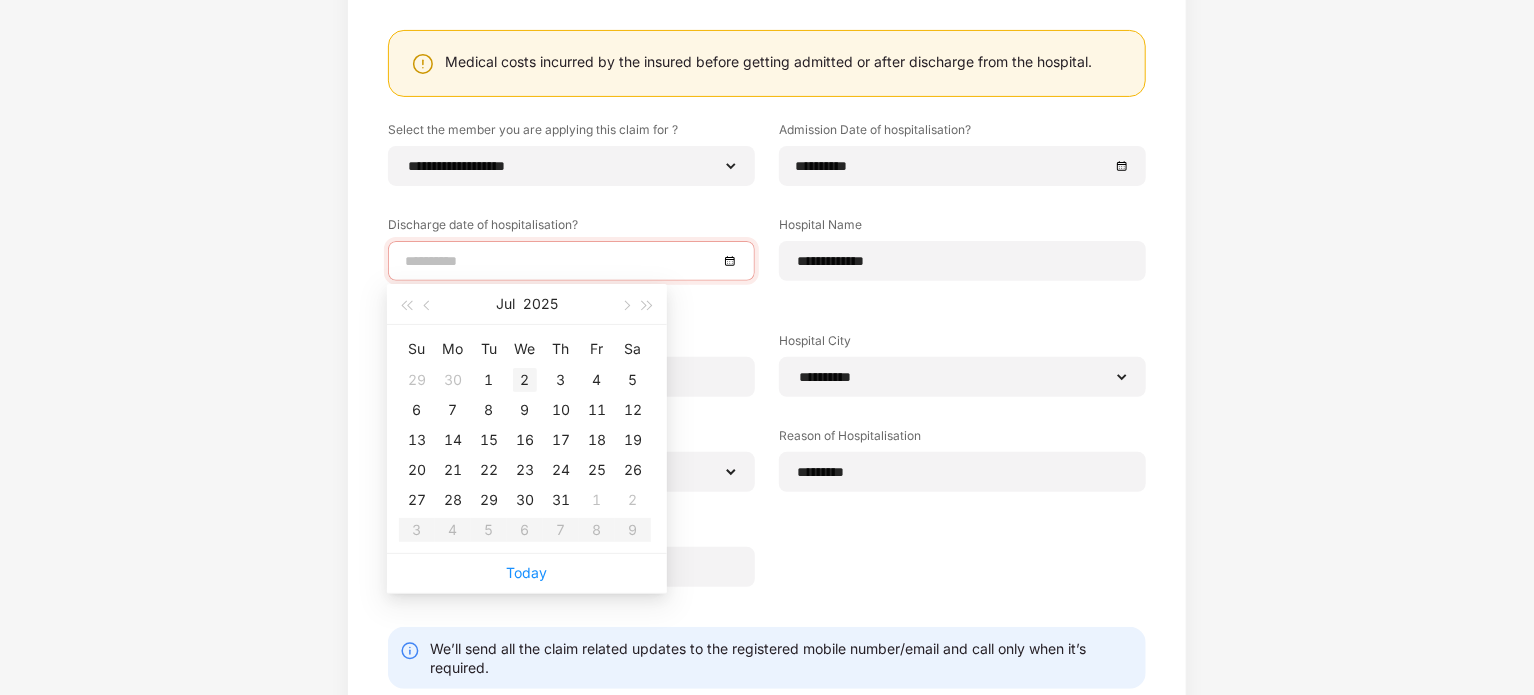 click on "2" at bounding box center [525, 380] 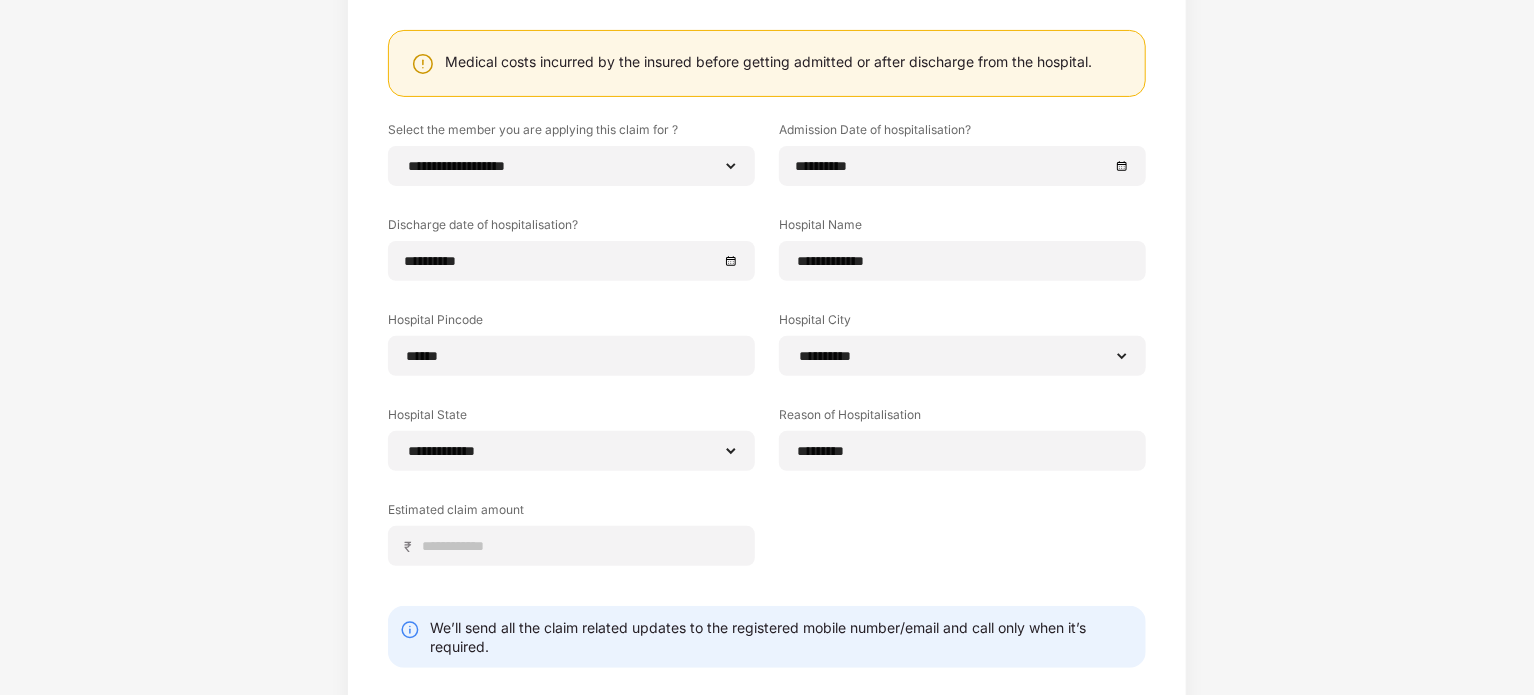 click on "**********" at bounding box center [767, 358] 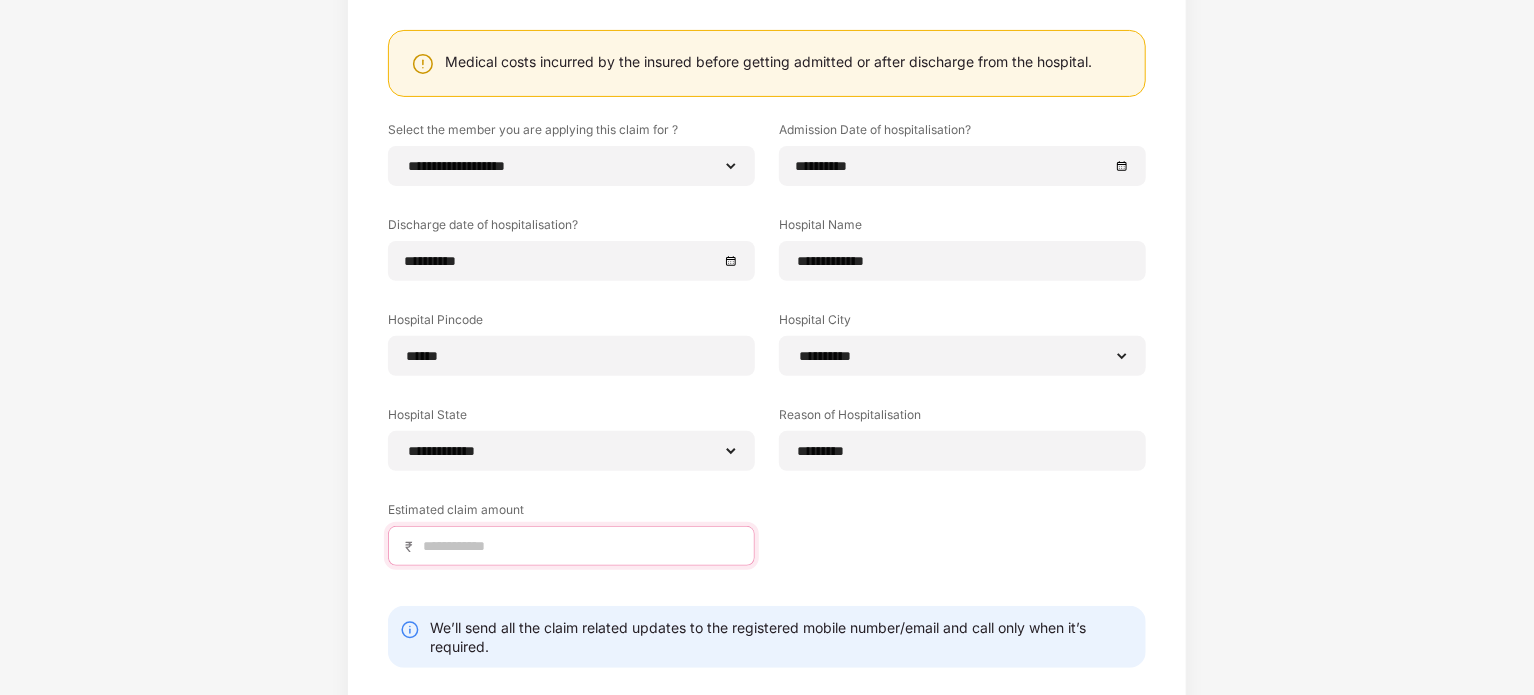 click at bounding box center [579, 546] 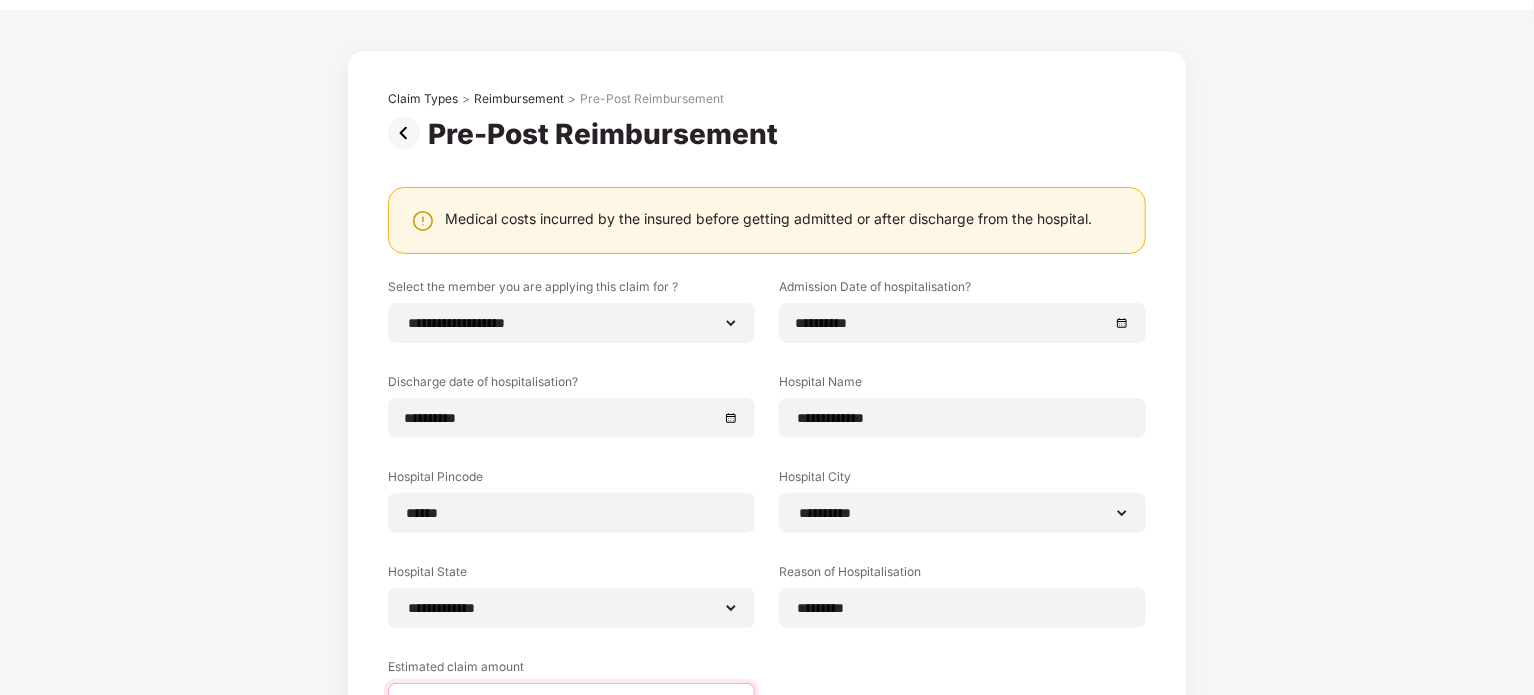 scroll, scrollTop: 46, scrollLeft: 0, axis: vertical 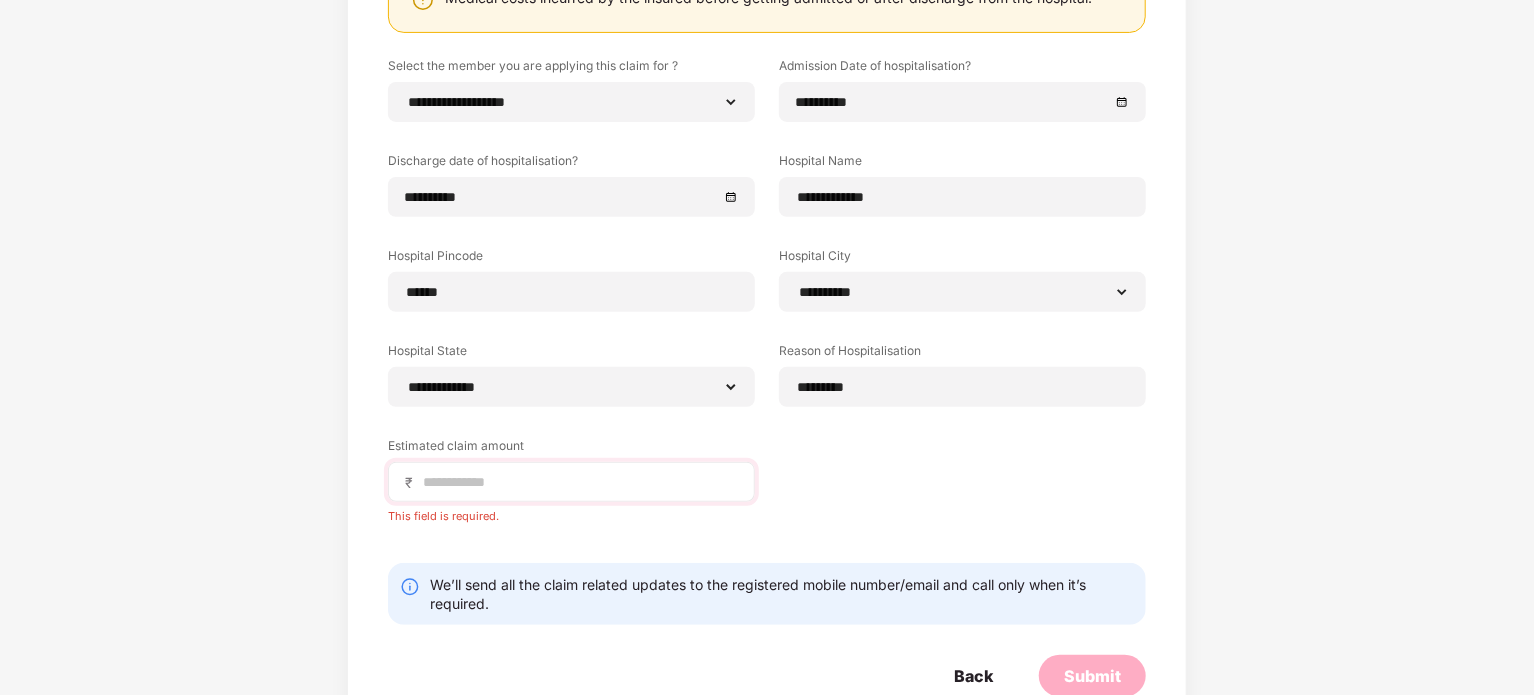 click on "₹" at bounding box center (571, 482) 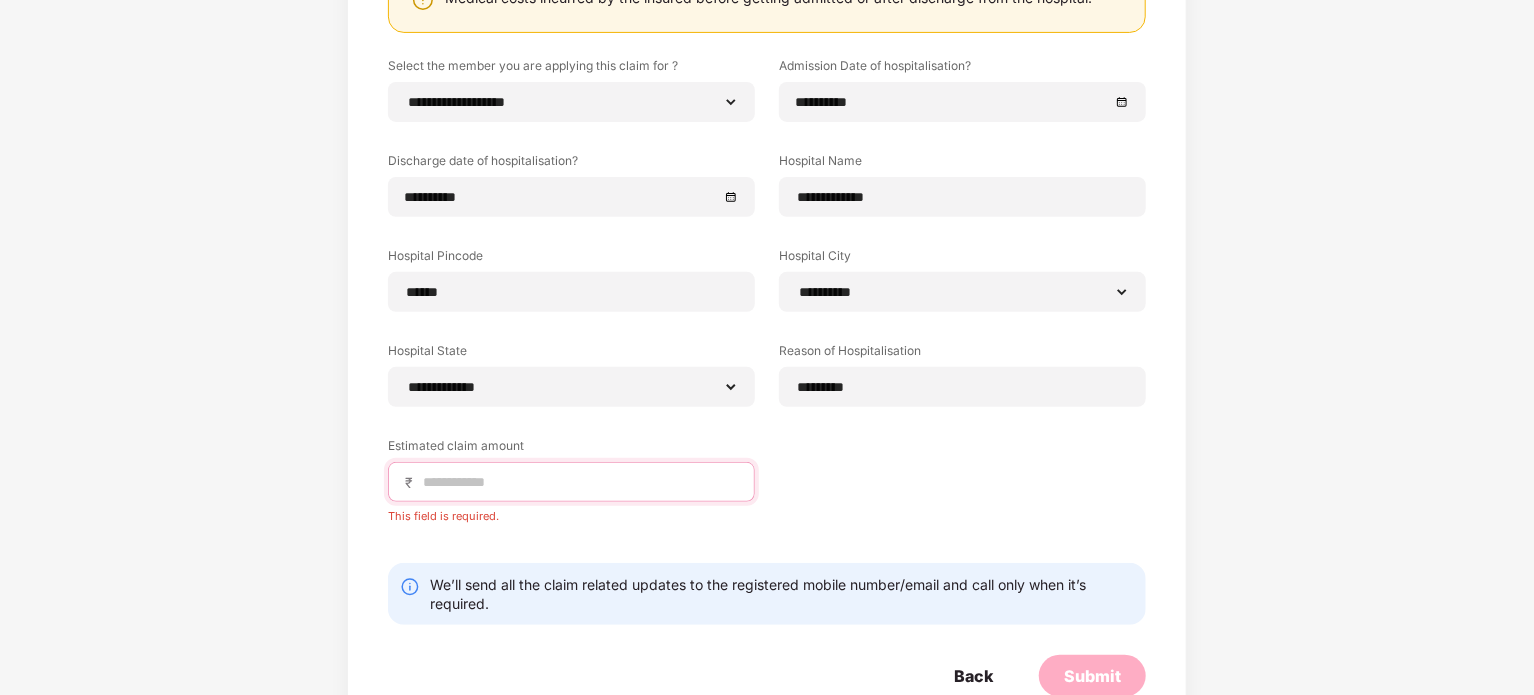 click at bounding box center [579, 482] 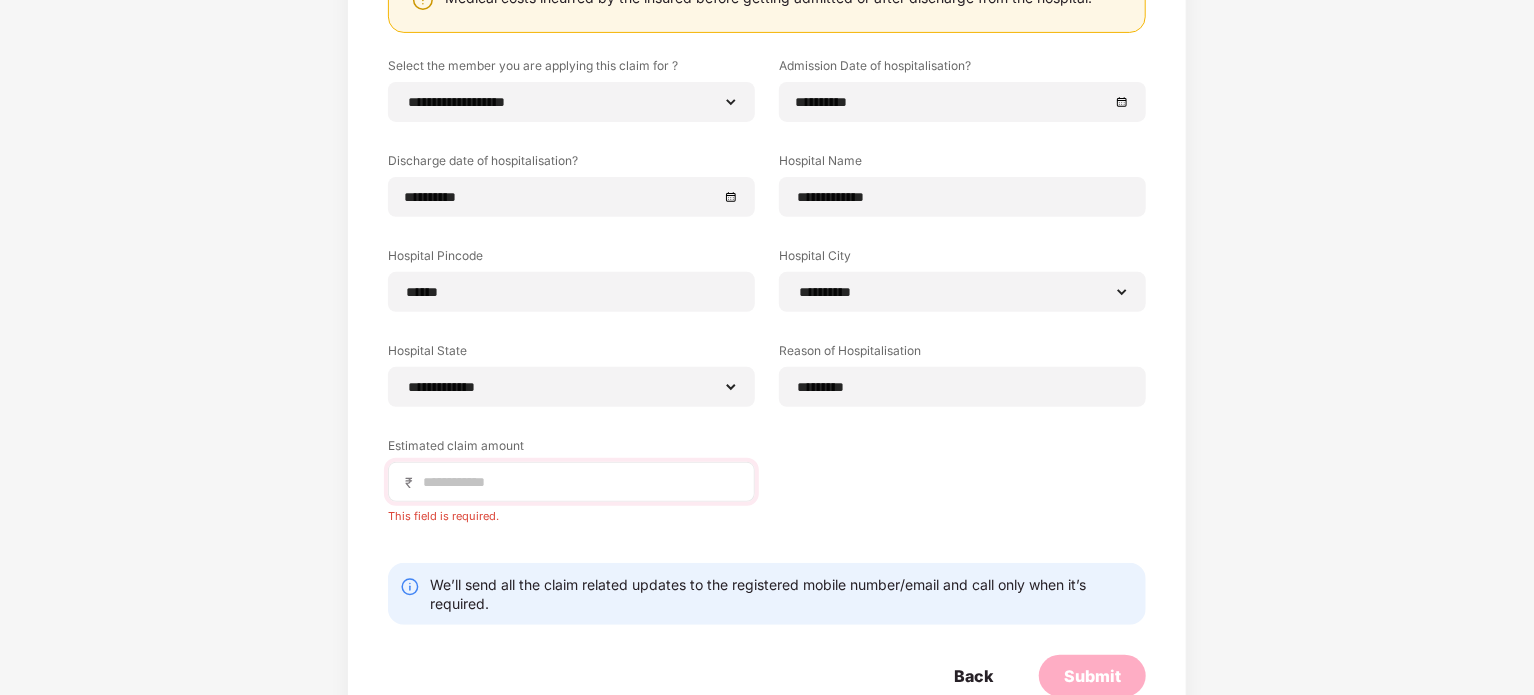 click on "₹" at bounding box center [571, 482] 